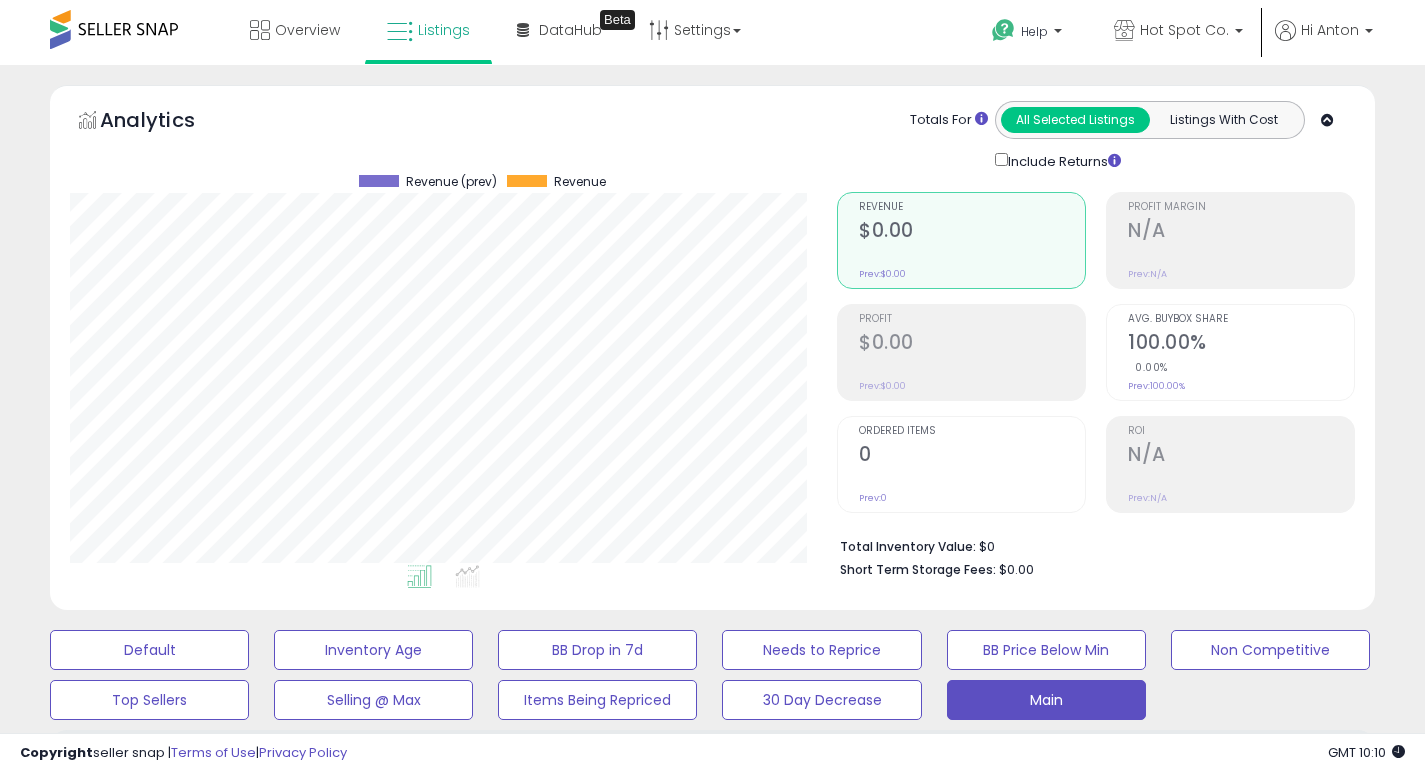 select on "**" 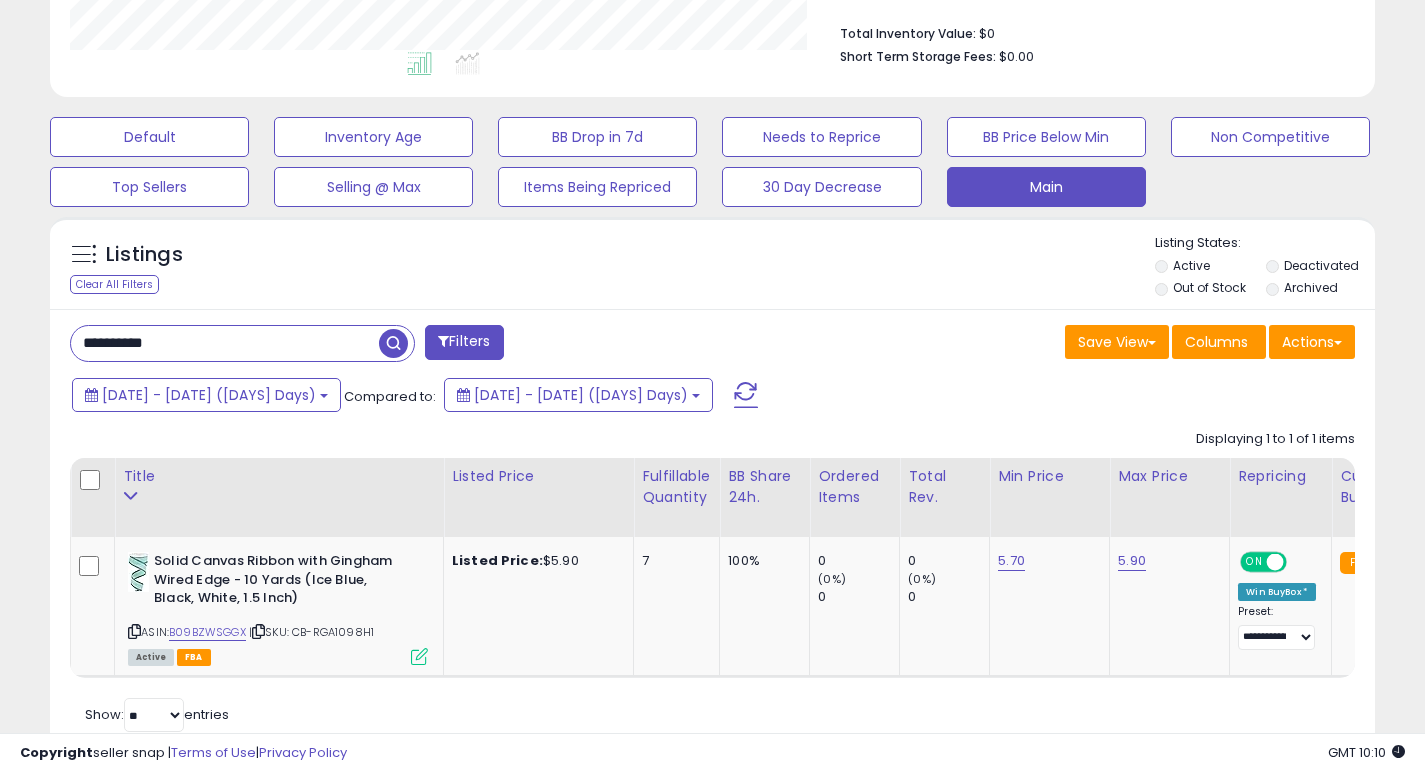scroll, scrollTop: 513, scrollLeft: 0, axis: vertical 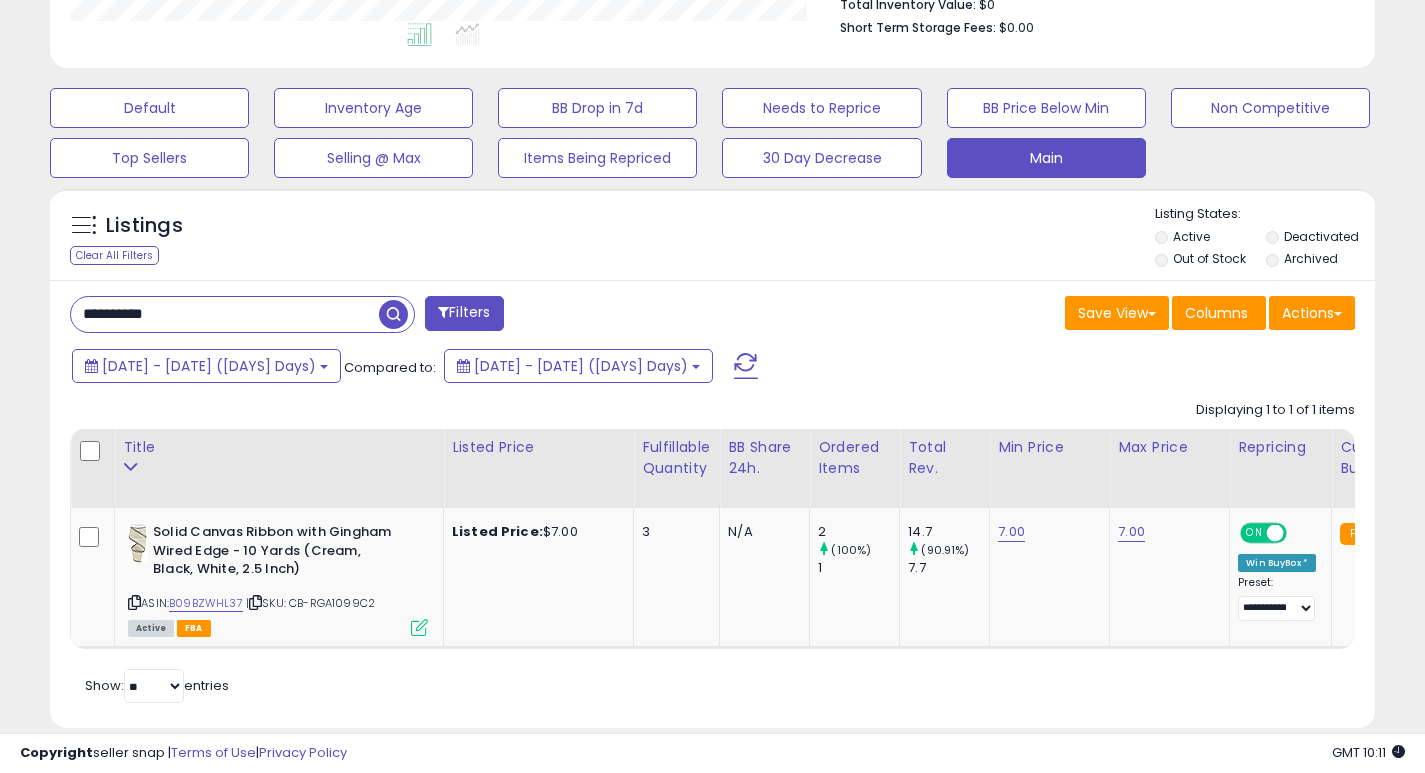 click on "**********" at bounding box center (225, 314) 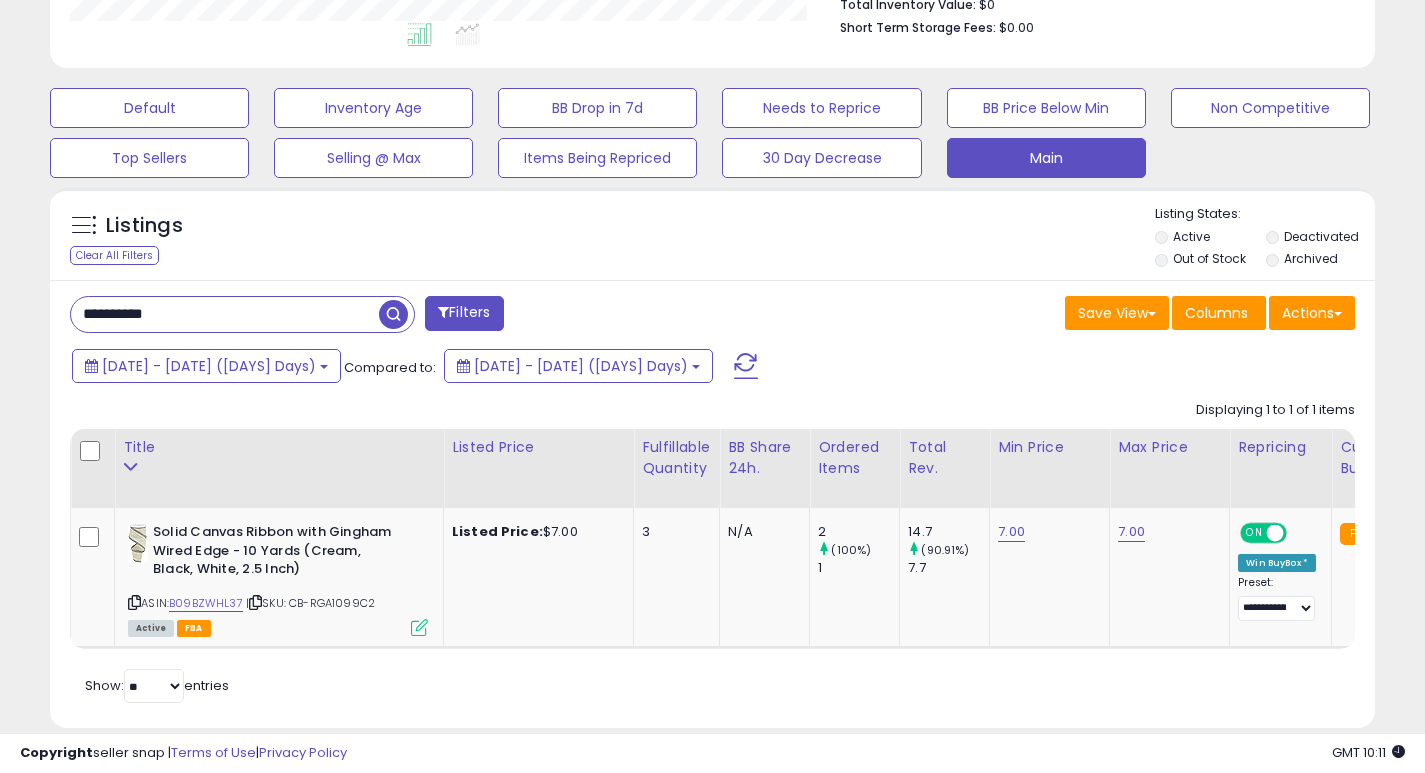 click on "**********" at bounding box center [225, 314] 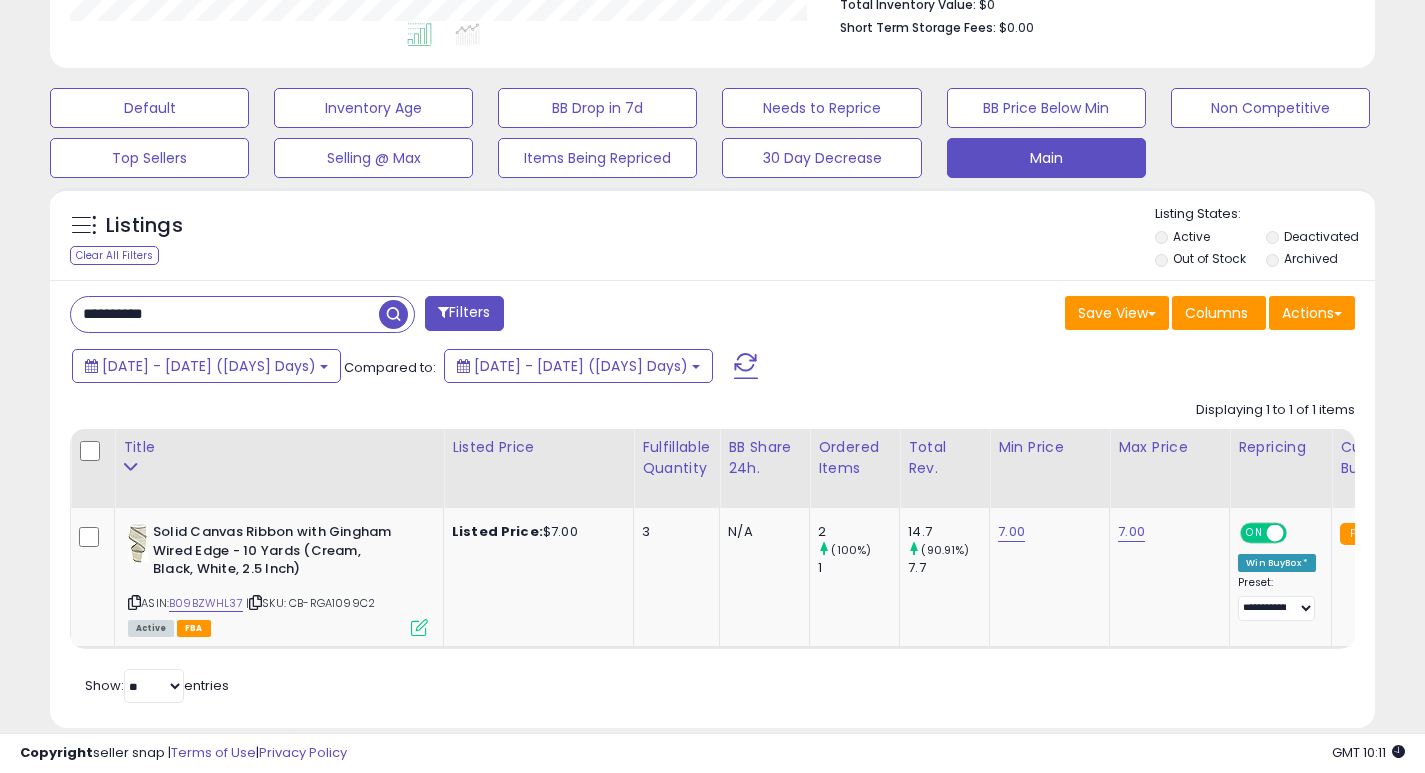 paste 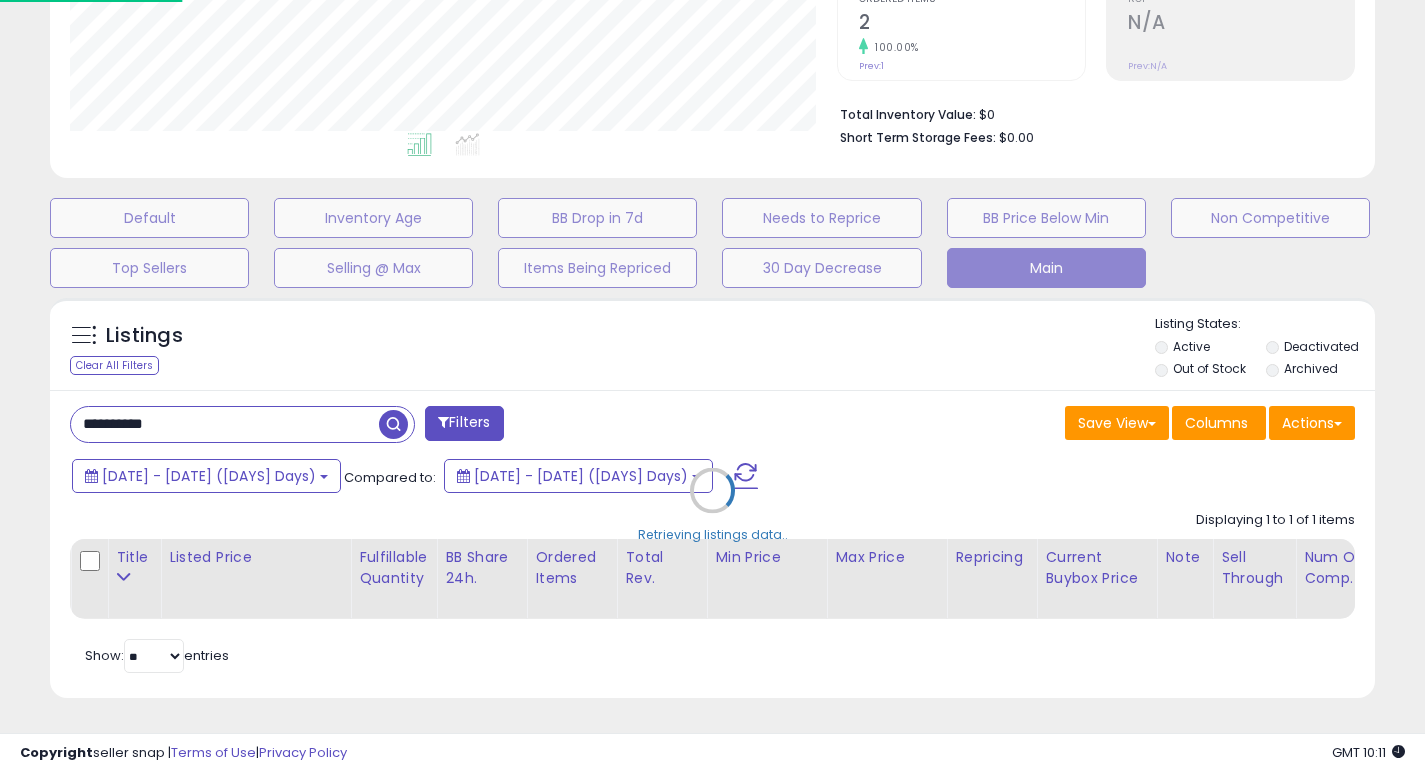 scroll, scrollTop: 999590, scrollLeft: 999224, axis: both 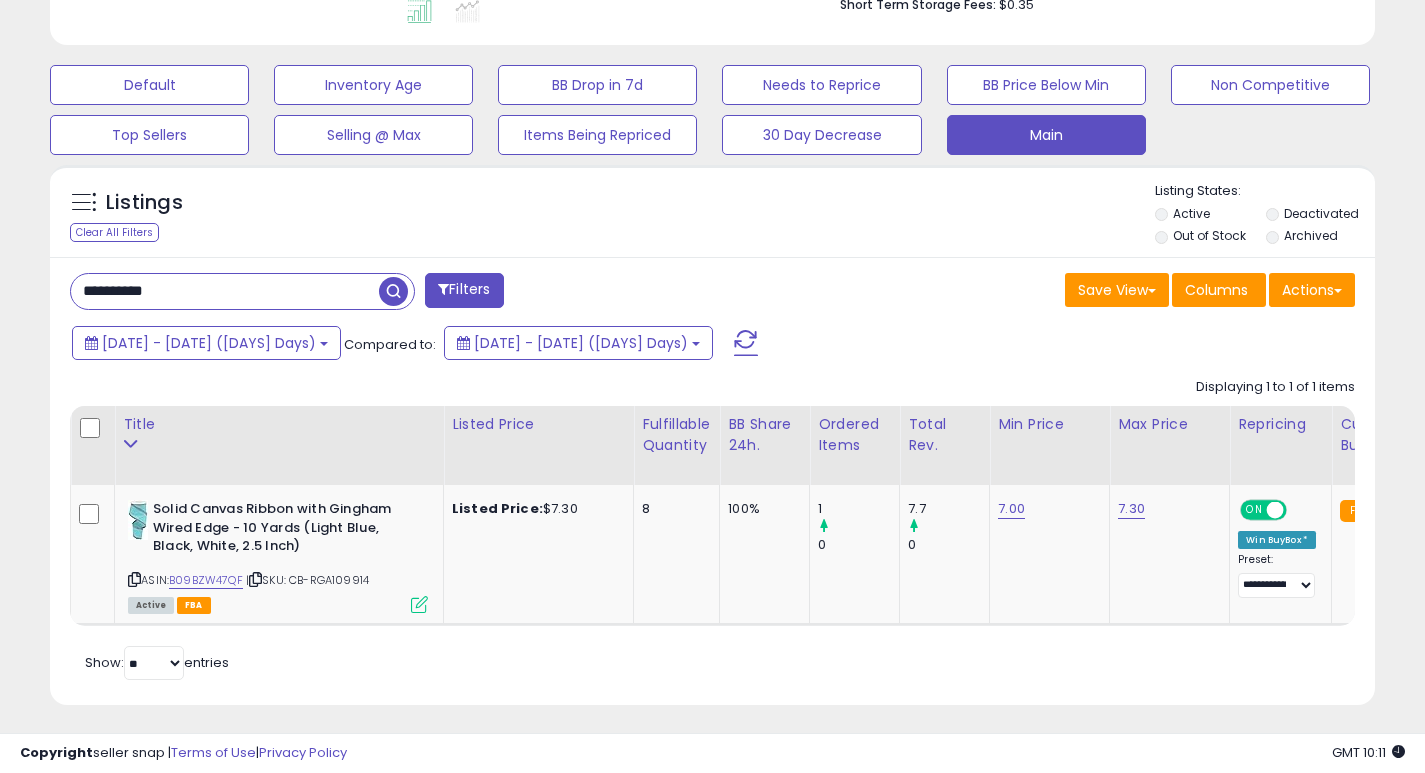 click on "**********" at bounding box center [225, 291] 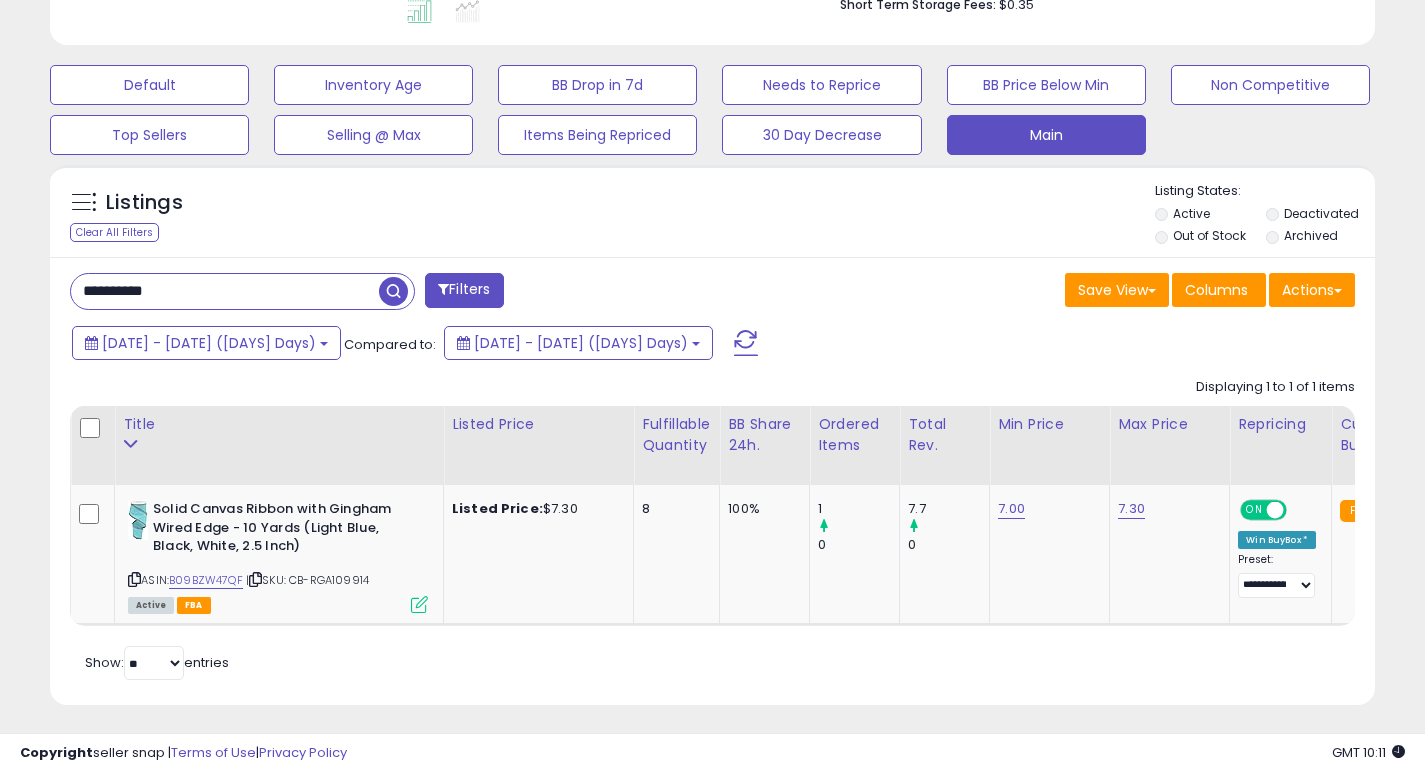 paste 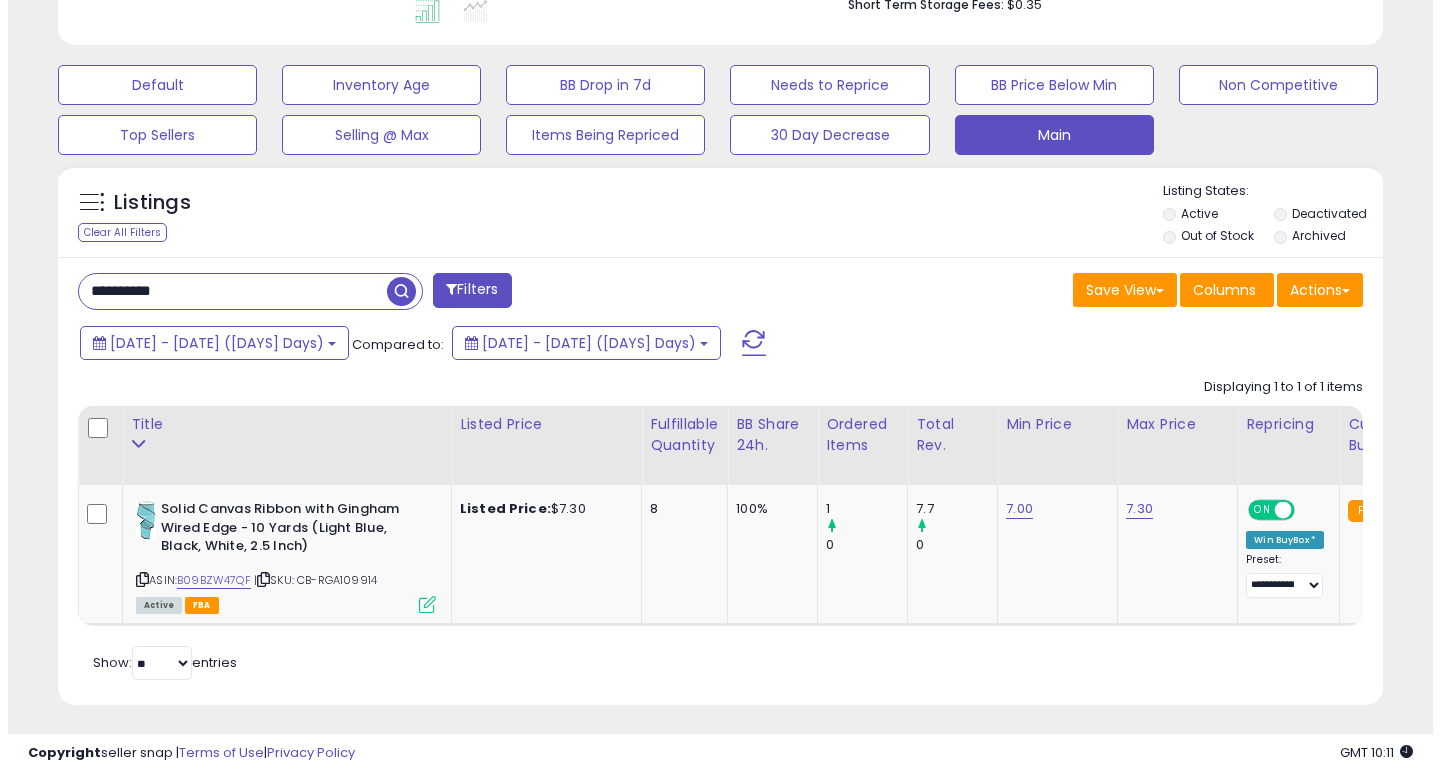 scroll, scrollTop: 447, scrollLeft: 0, axis: vertical 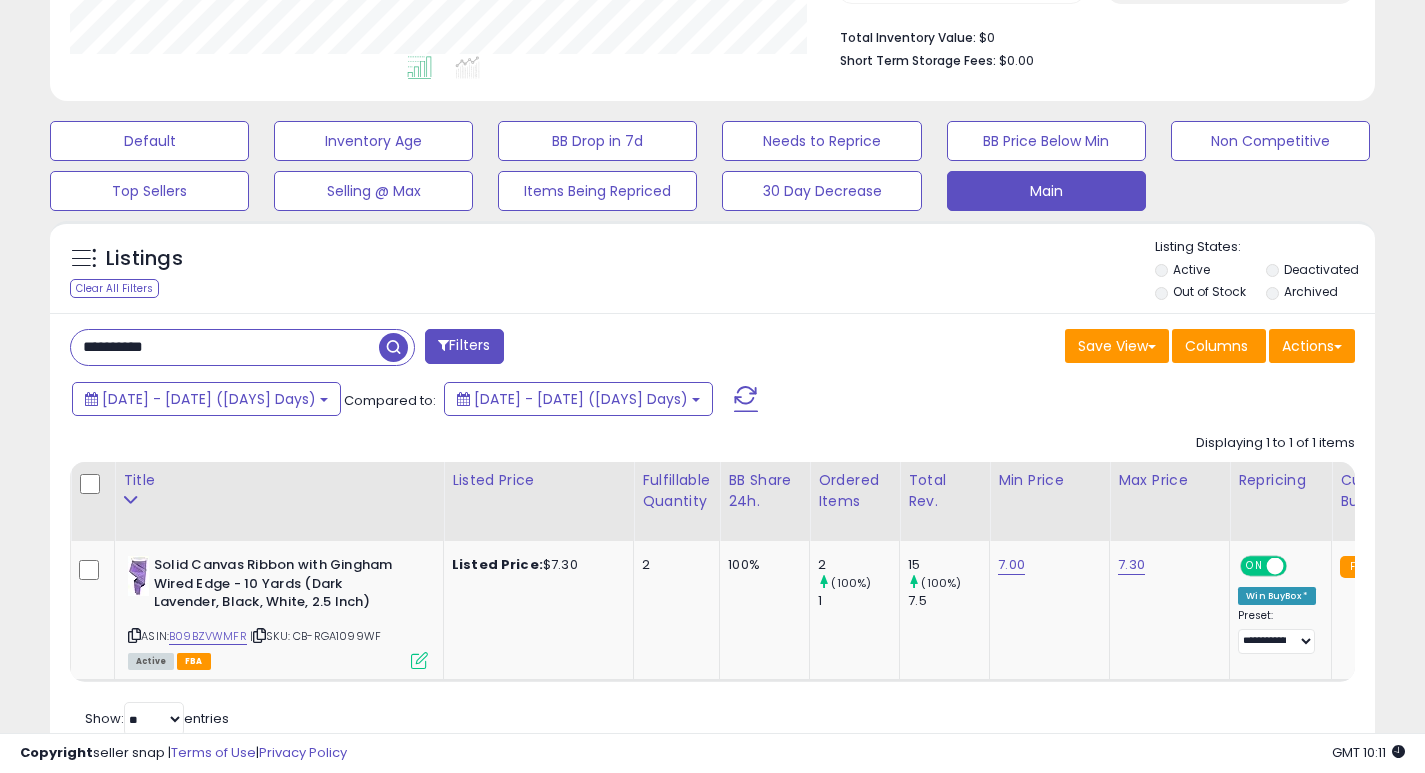 click on "**********" at bounding box center [225, 347] 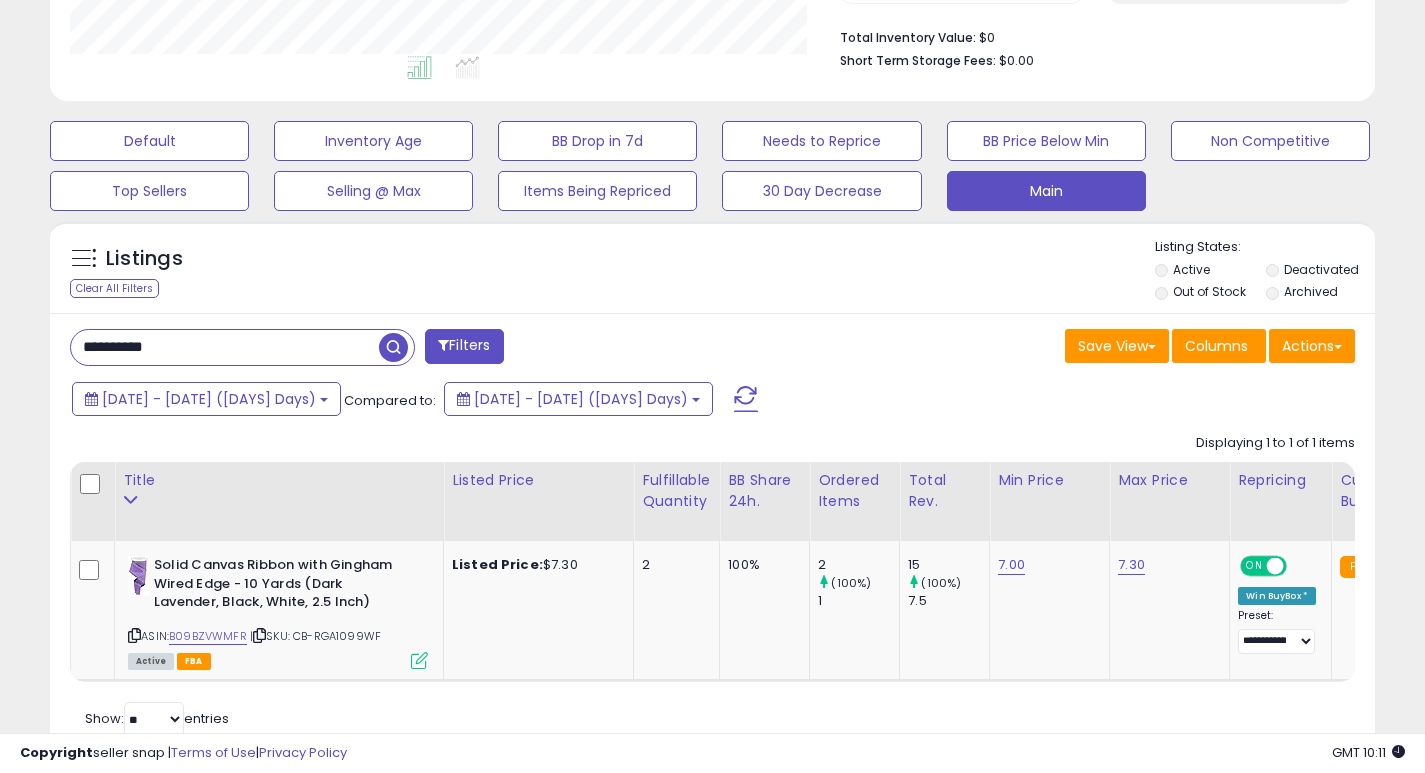 click on "**********" at bounding box center (225, 347) 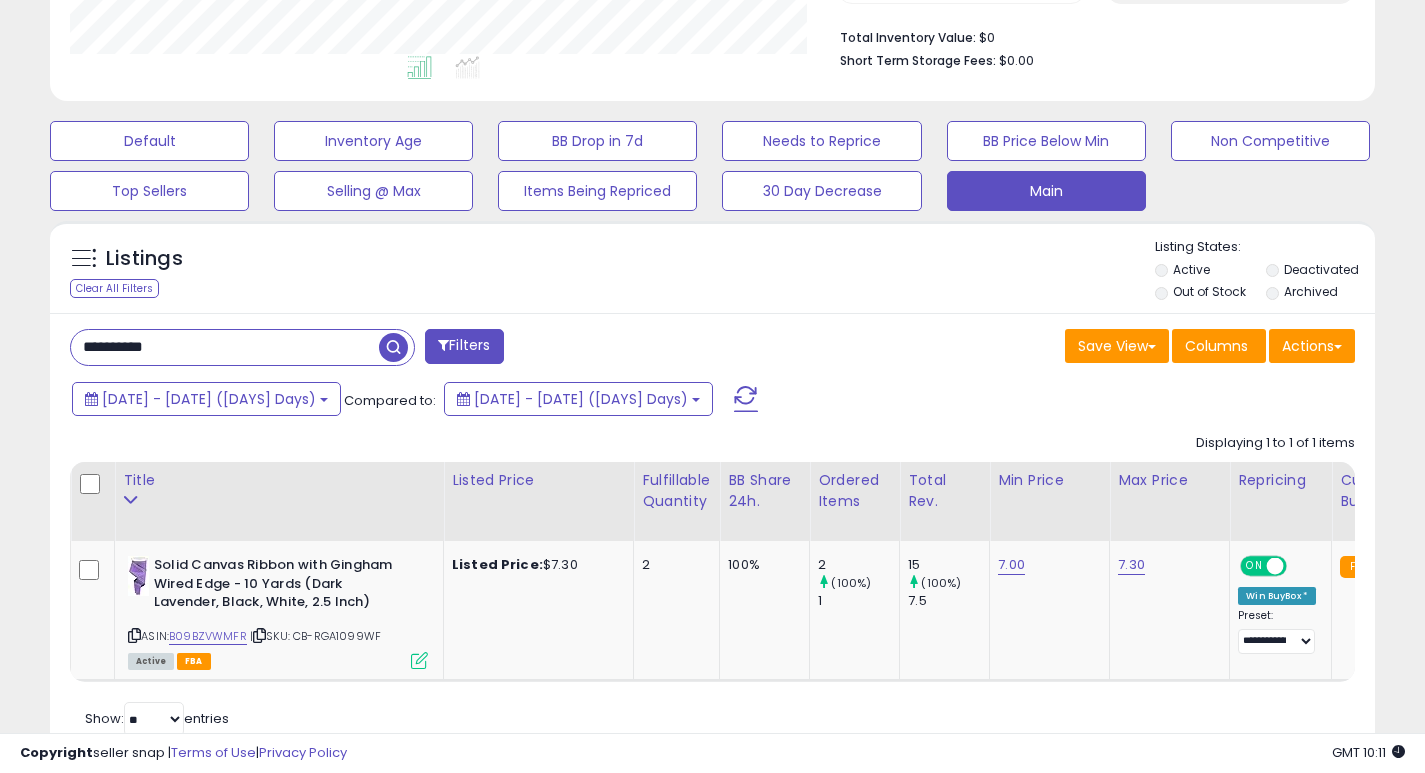 paste 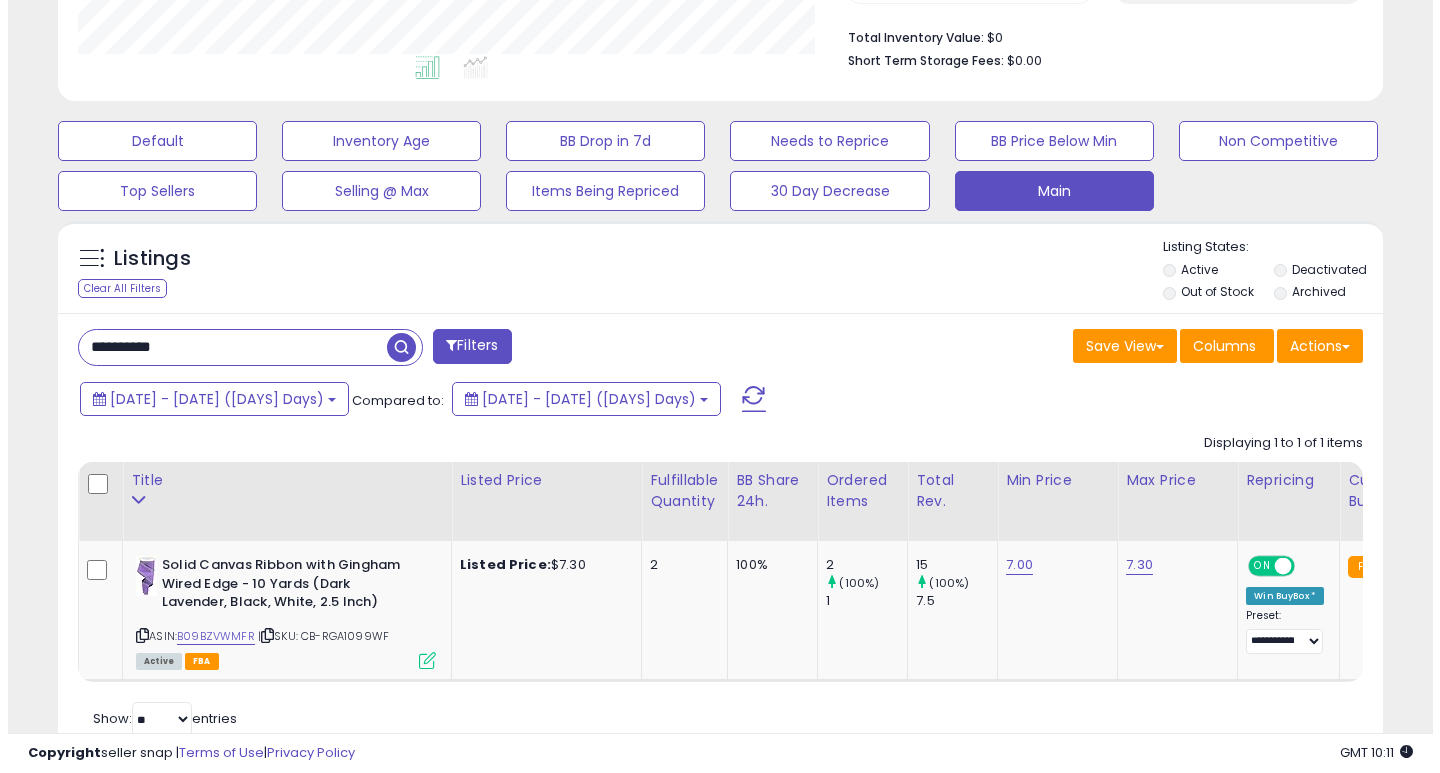 scroll, scrollTop: 447, scrollLeft: 0, axis: vertical 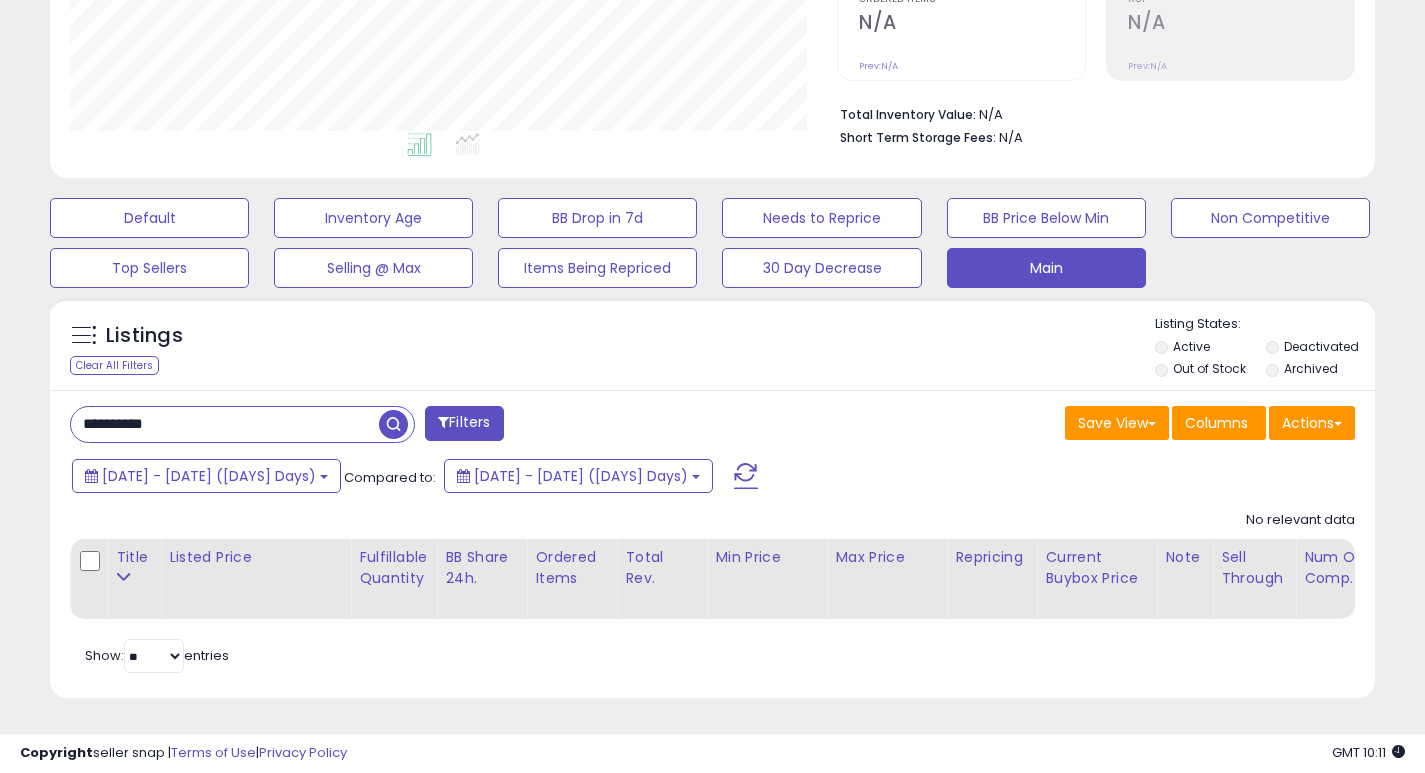 click on "**********" at bounding box center (225, 424) 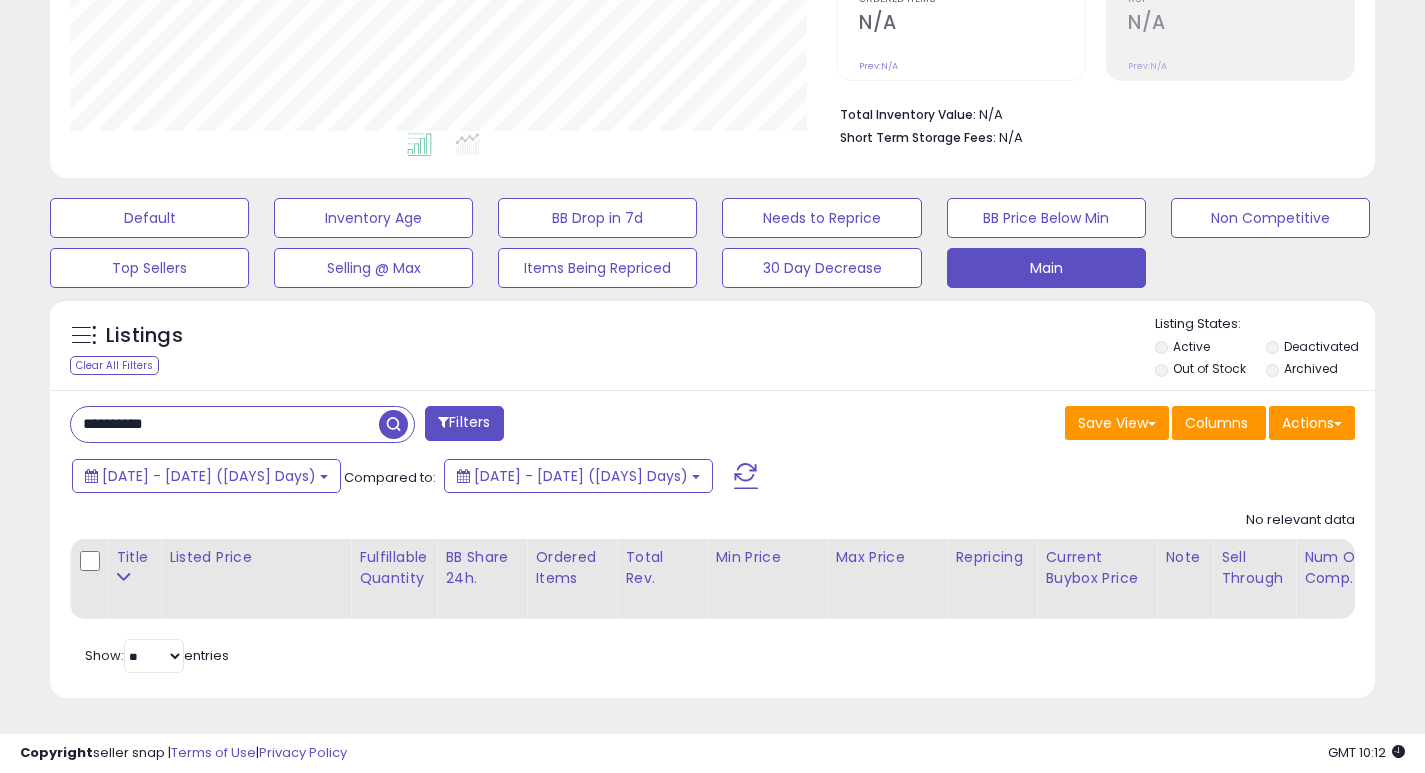 paste 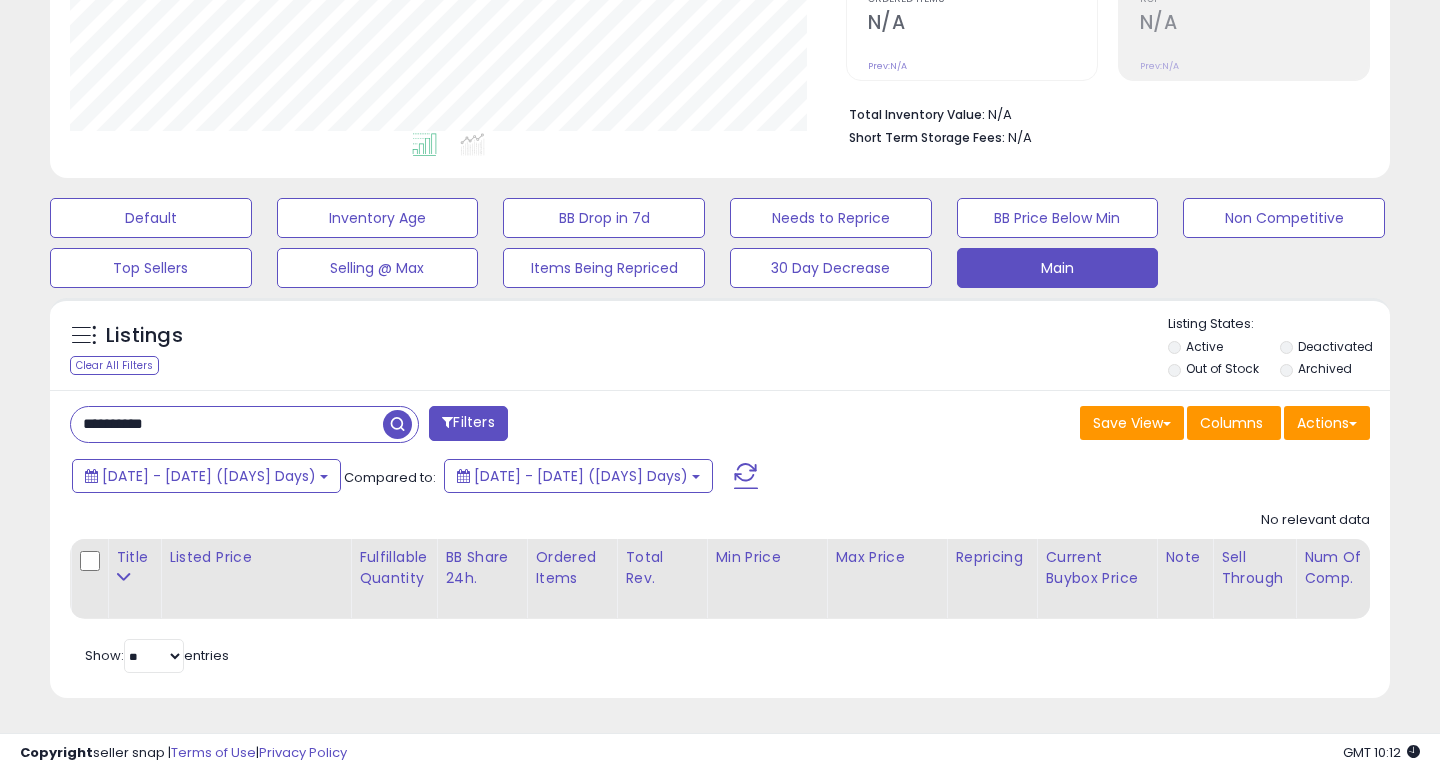 scroll, scrollTop: 999590, scrollLeft: 999224, axis: both 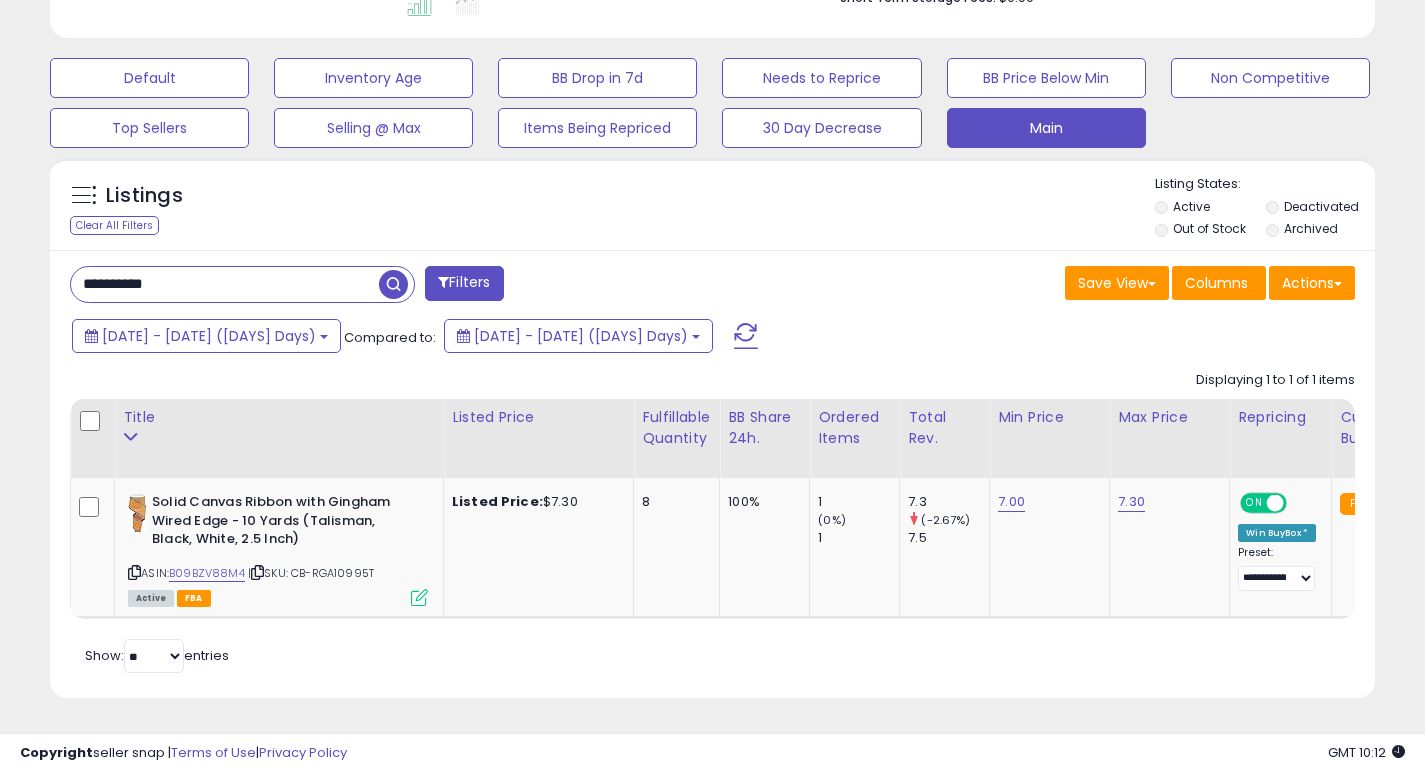 click on "**********" at bounding box center [225, 284] 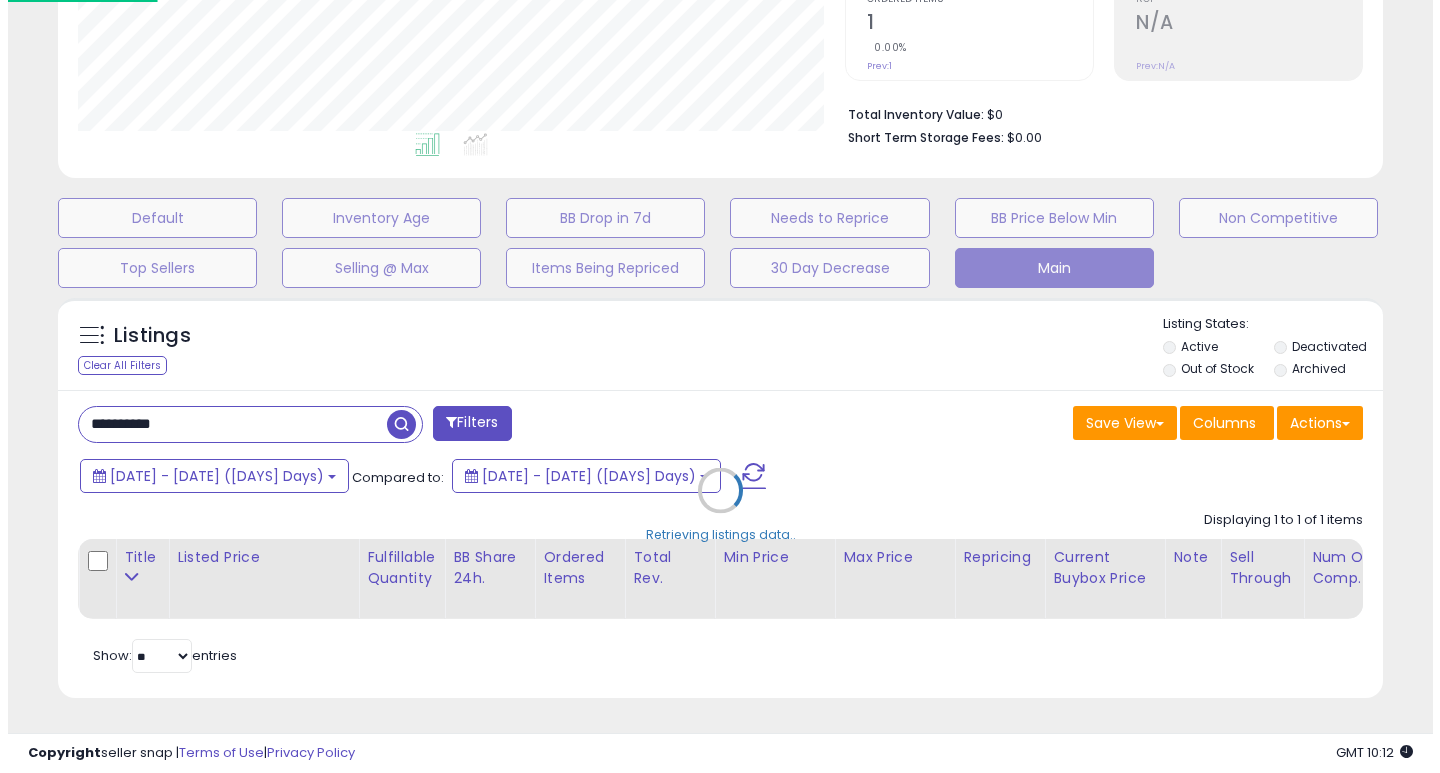 scroll, scrollTop: 447, scrollLeft: 0, axis: vertical 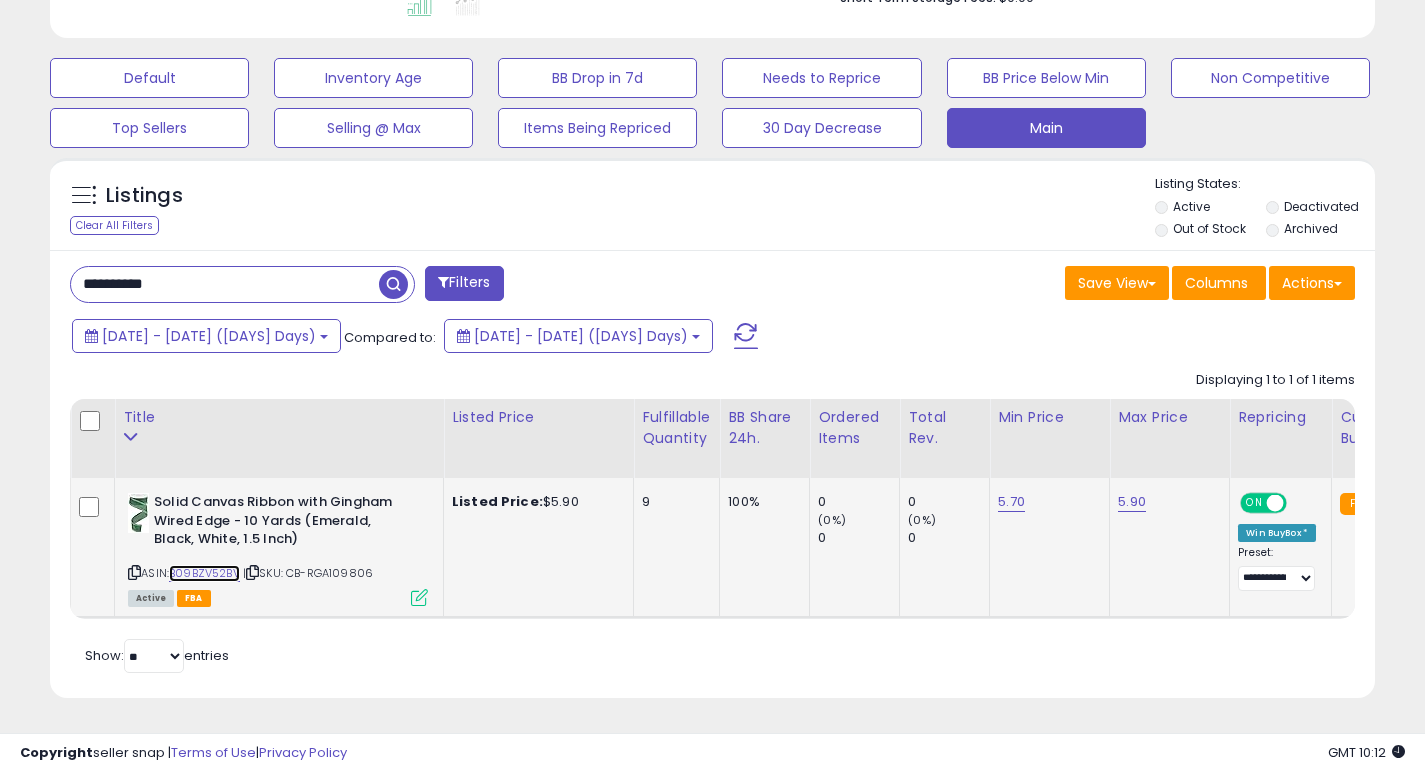 click on "B09BZV52BV" at bounding box center [204, 573] 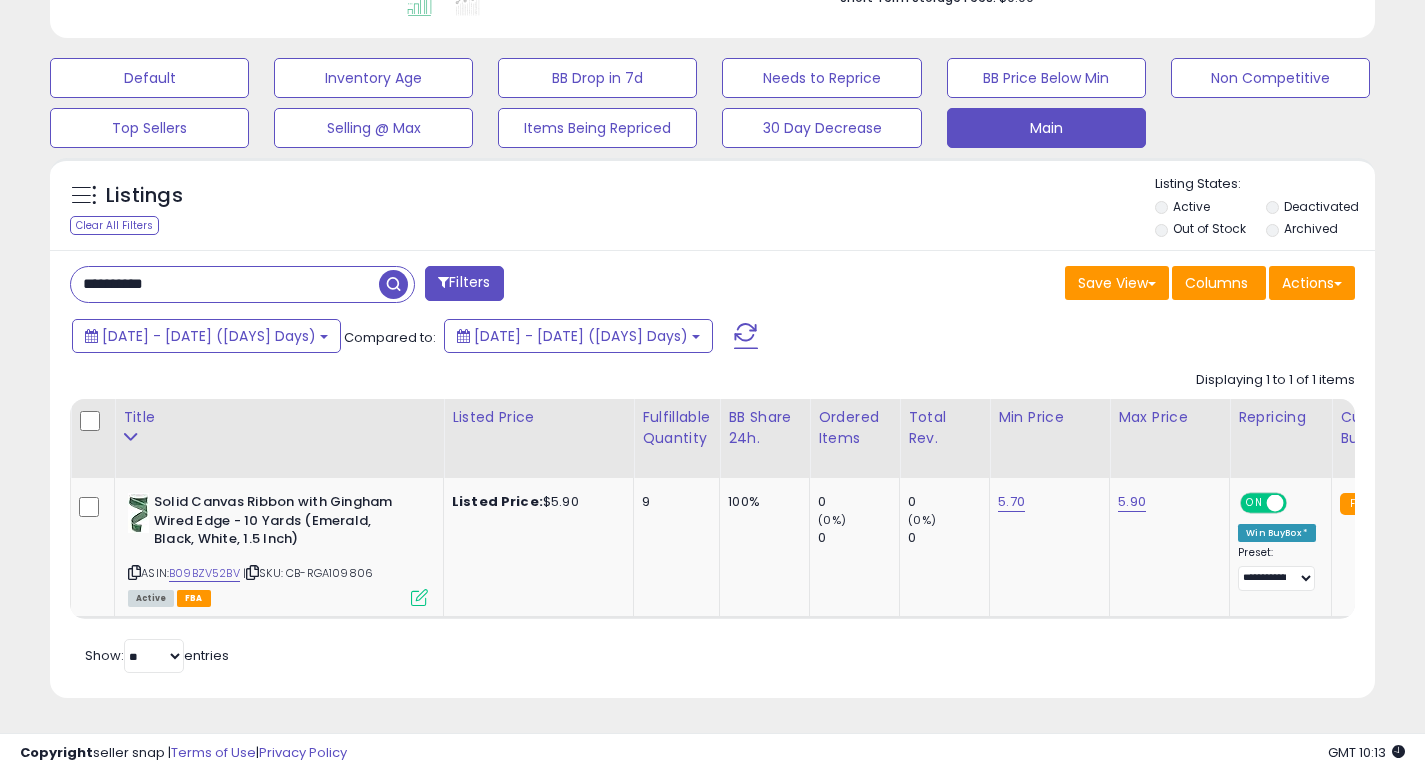 click on "**********" at bounding box center [225, 284] 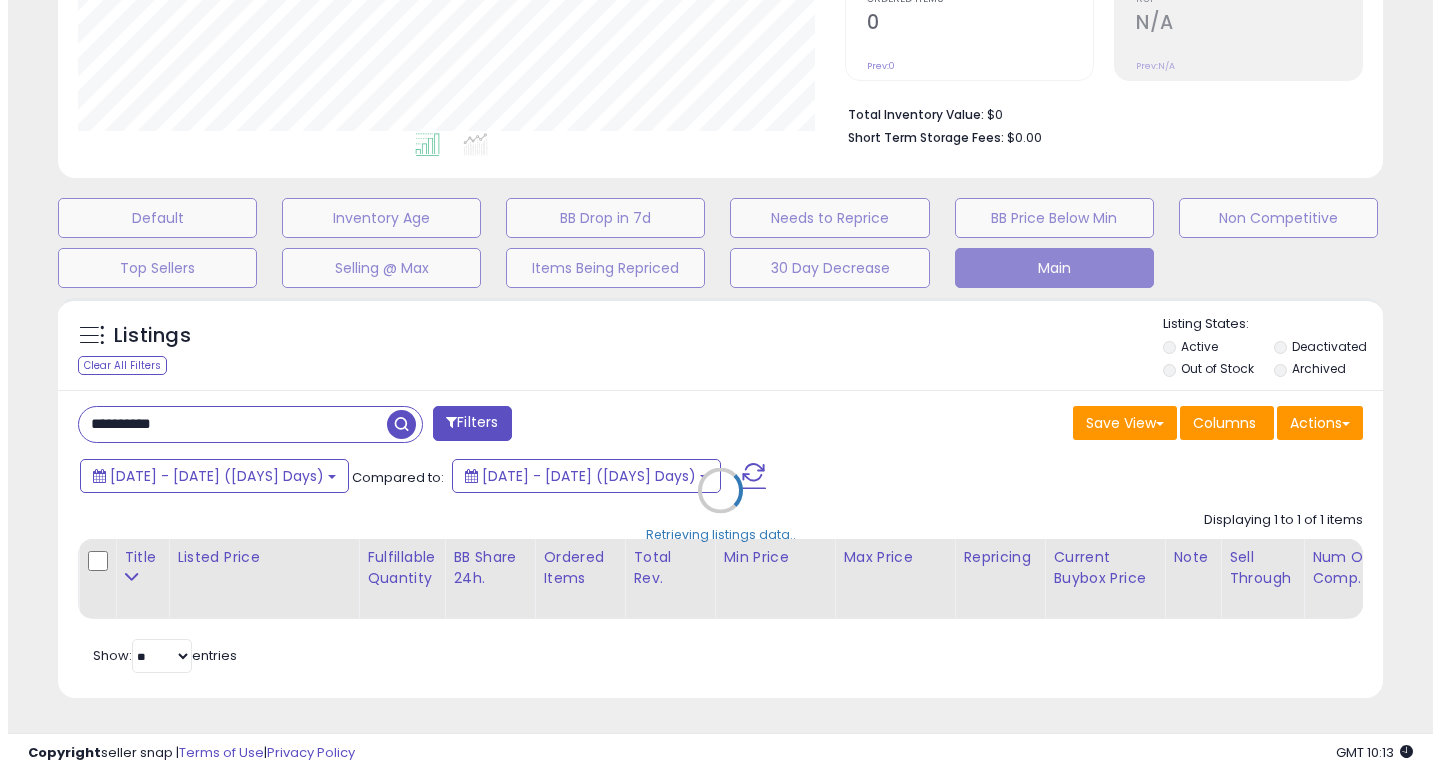 scroll, scrollTop: 447, scrollLeft: 0, axis: vertical 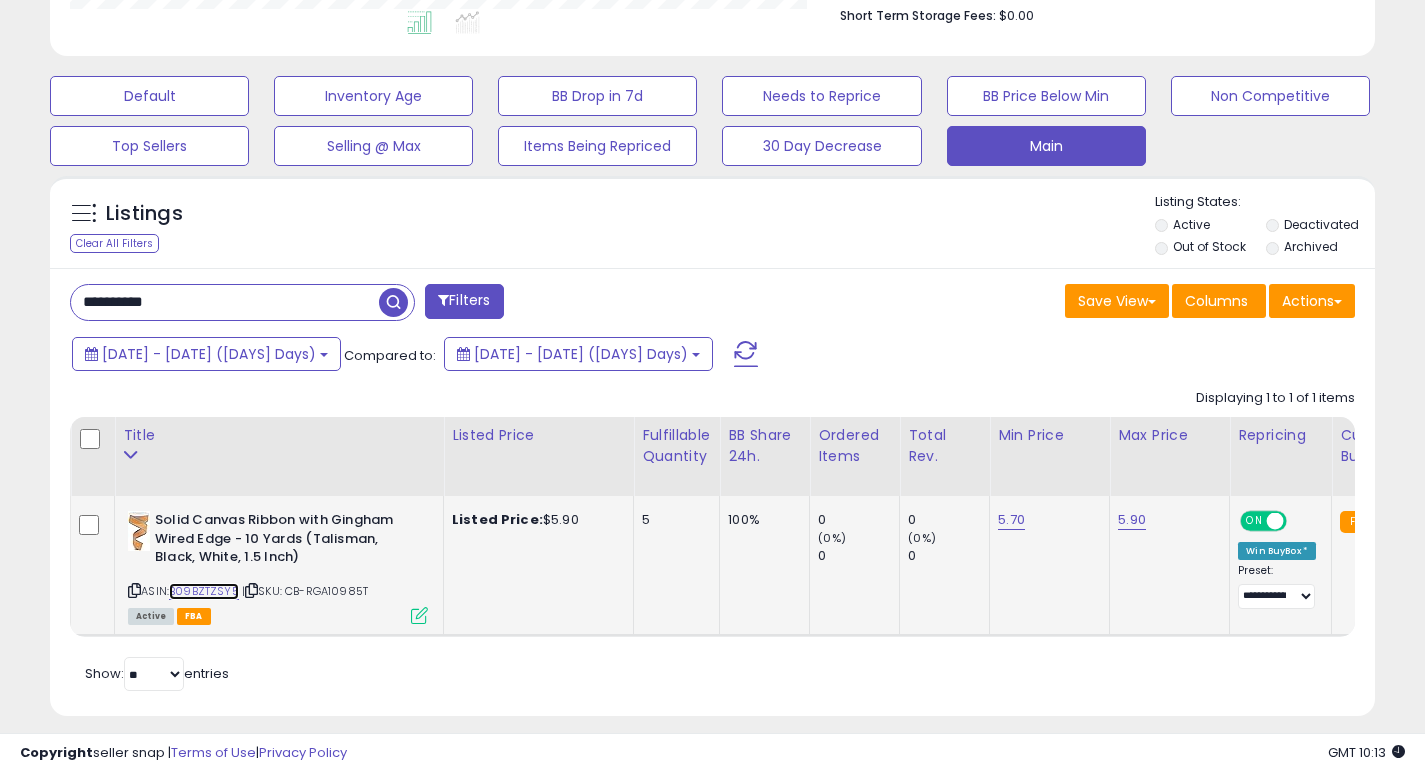 click on "B09BZTZSY5" at bounding box center (204, 591) 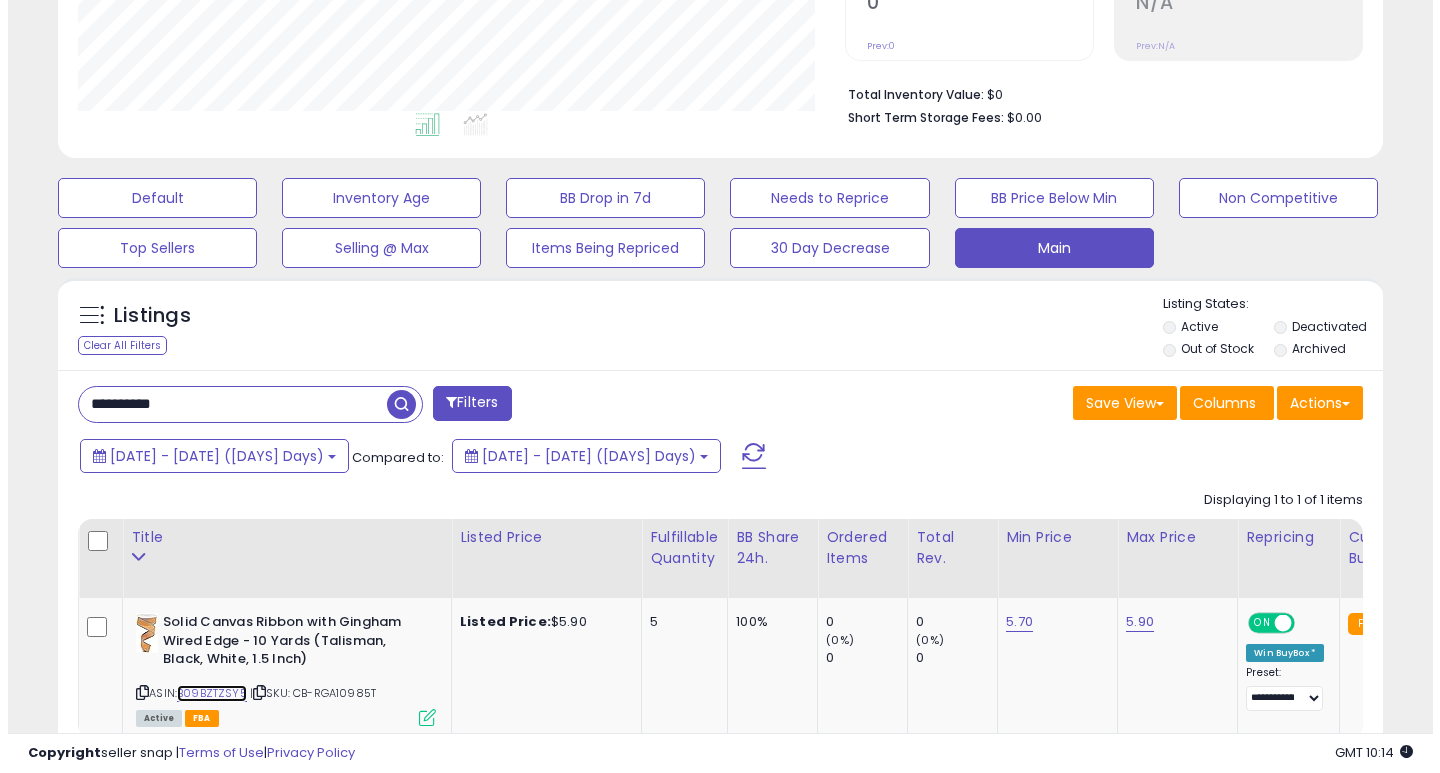 scroll, scrollTop: 421, scrollLeft: 0, axis: vertical 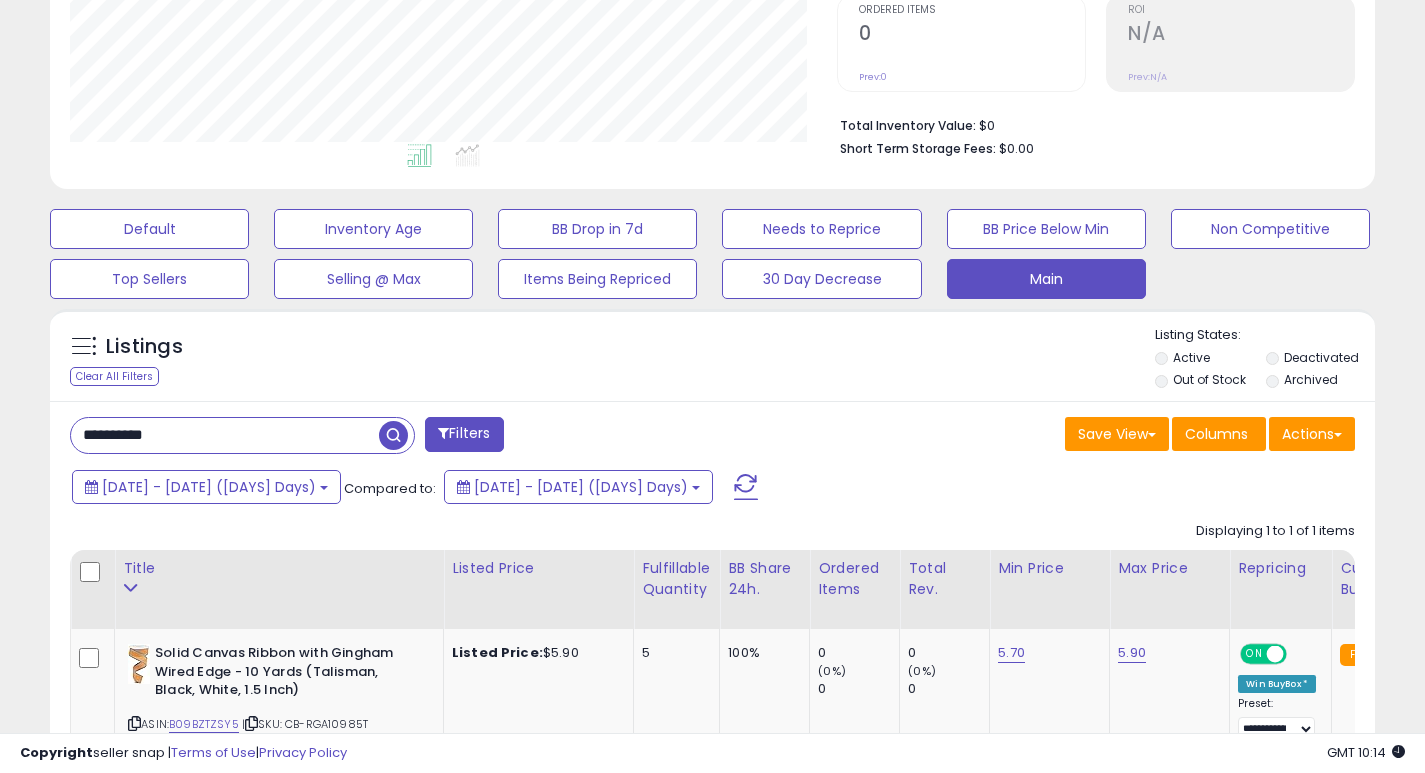 click on "**********" at bounding box center [225, 435] 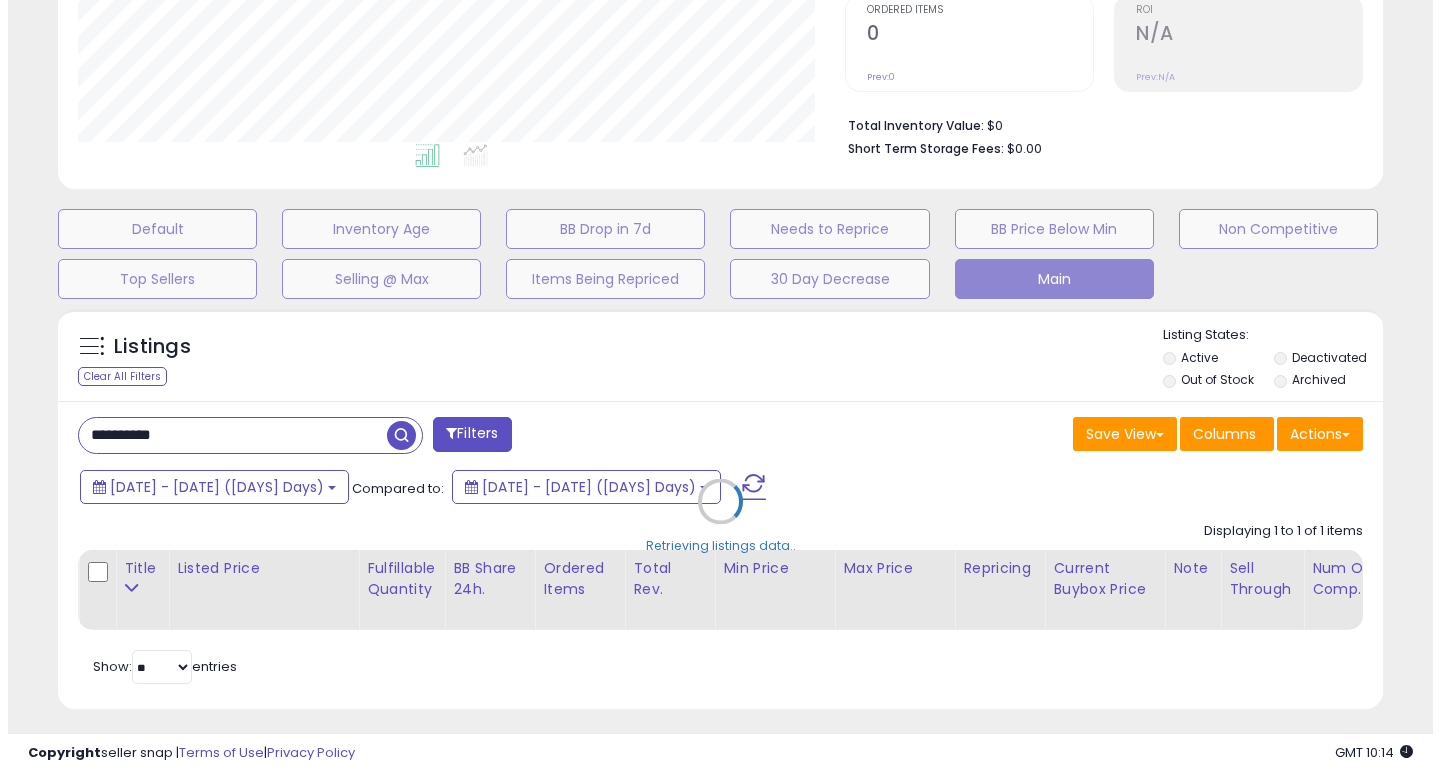 scroll, scrollTop: 999590, scrollLeft: 999224, axis: both 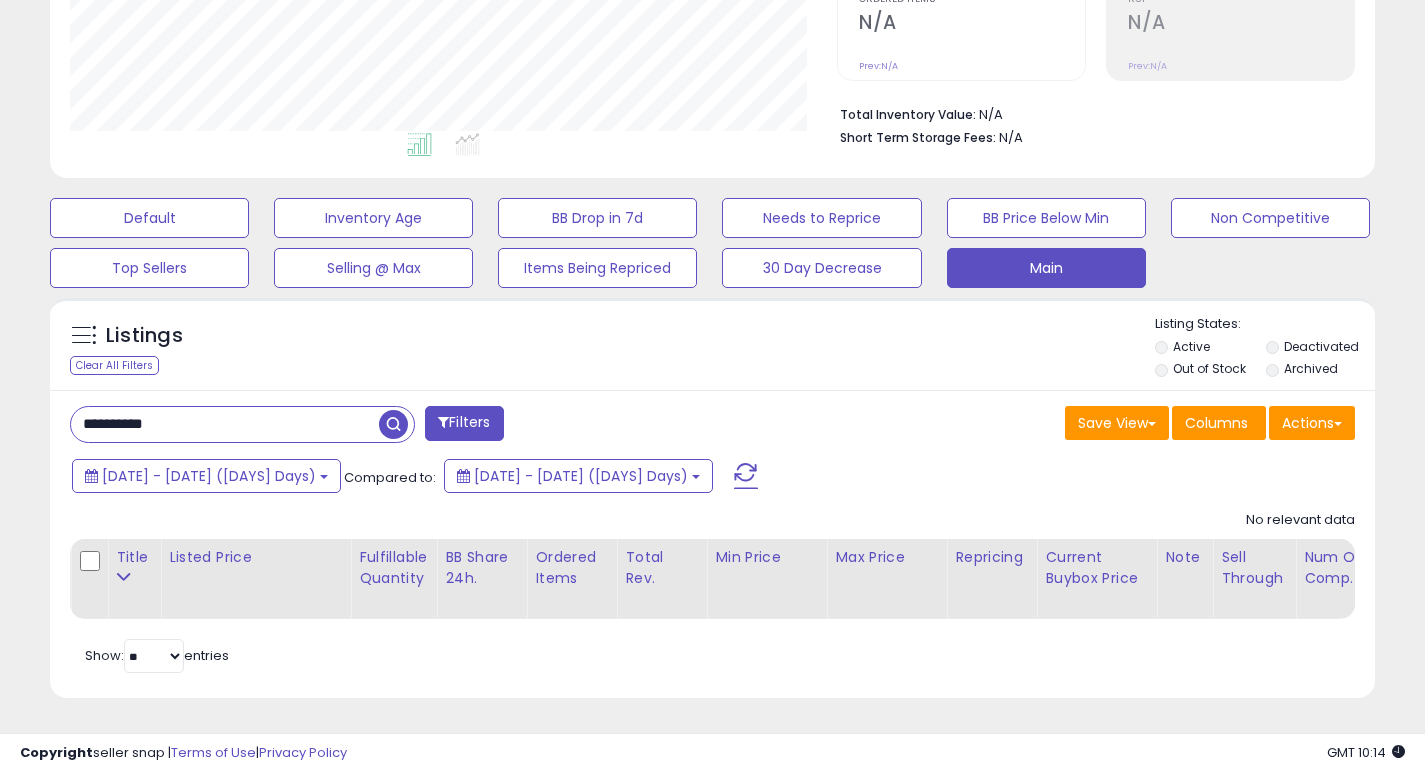 click on "**********" at bounding box center [225, 424] 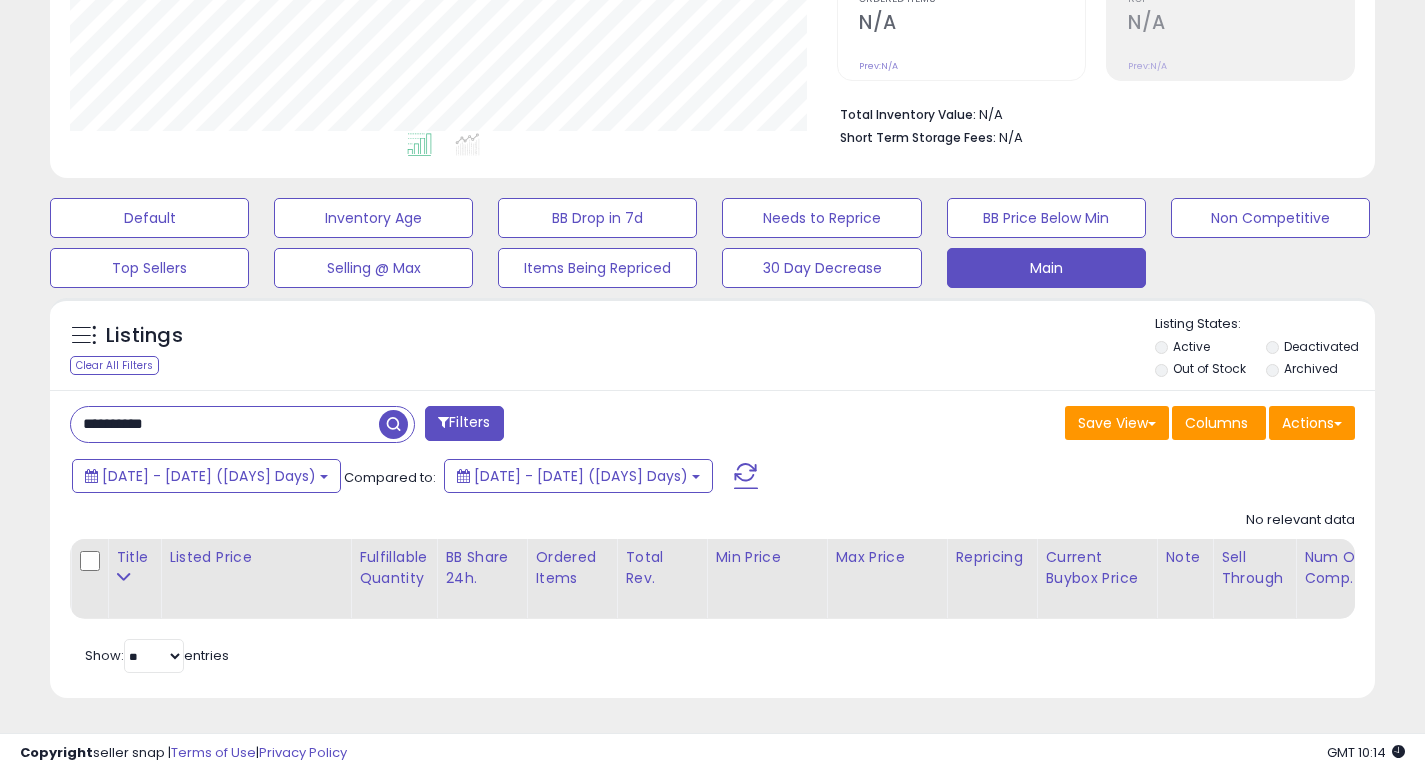 click on "**********" at bounding box center (225, 424) 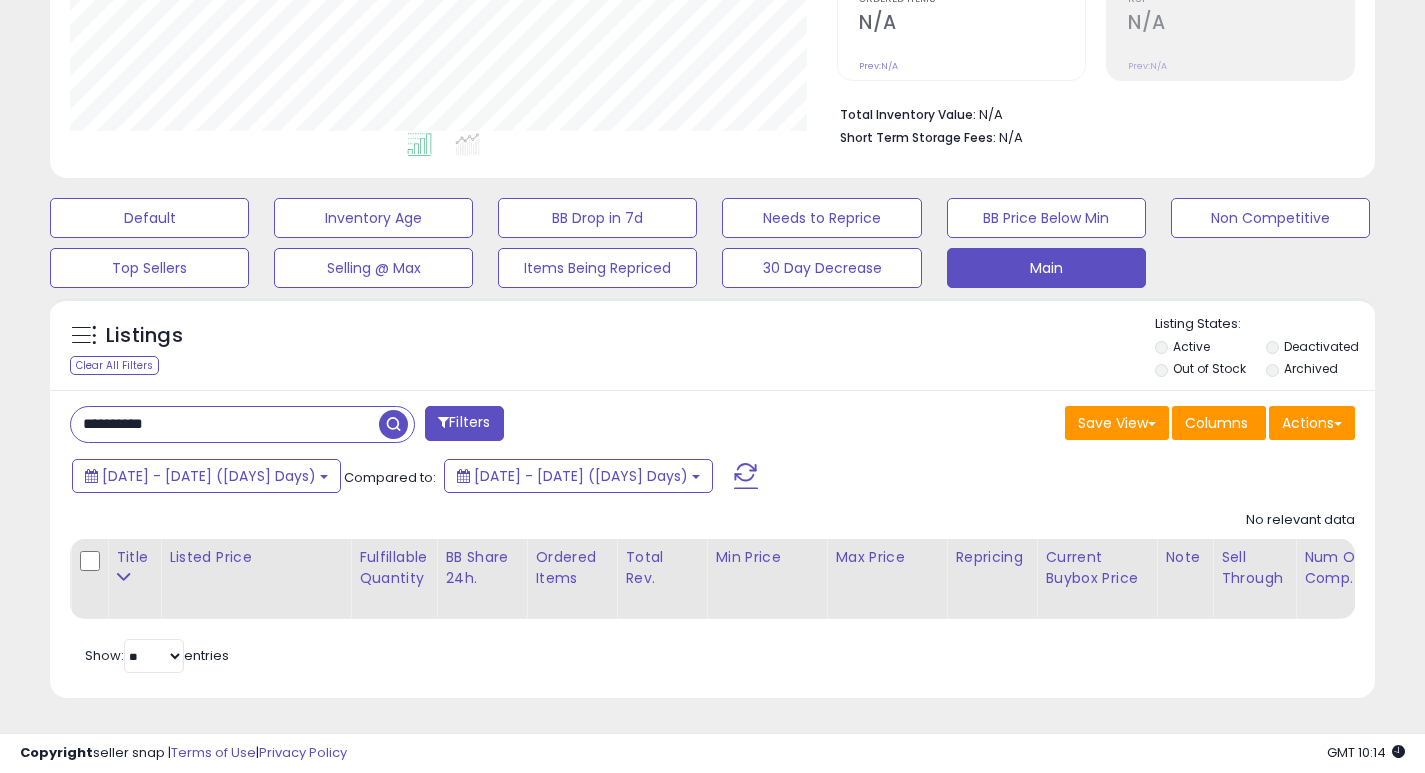 paste 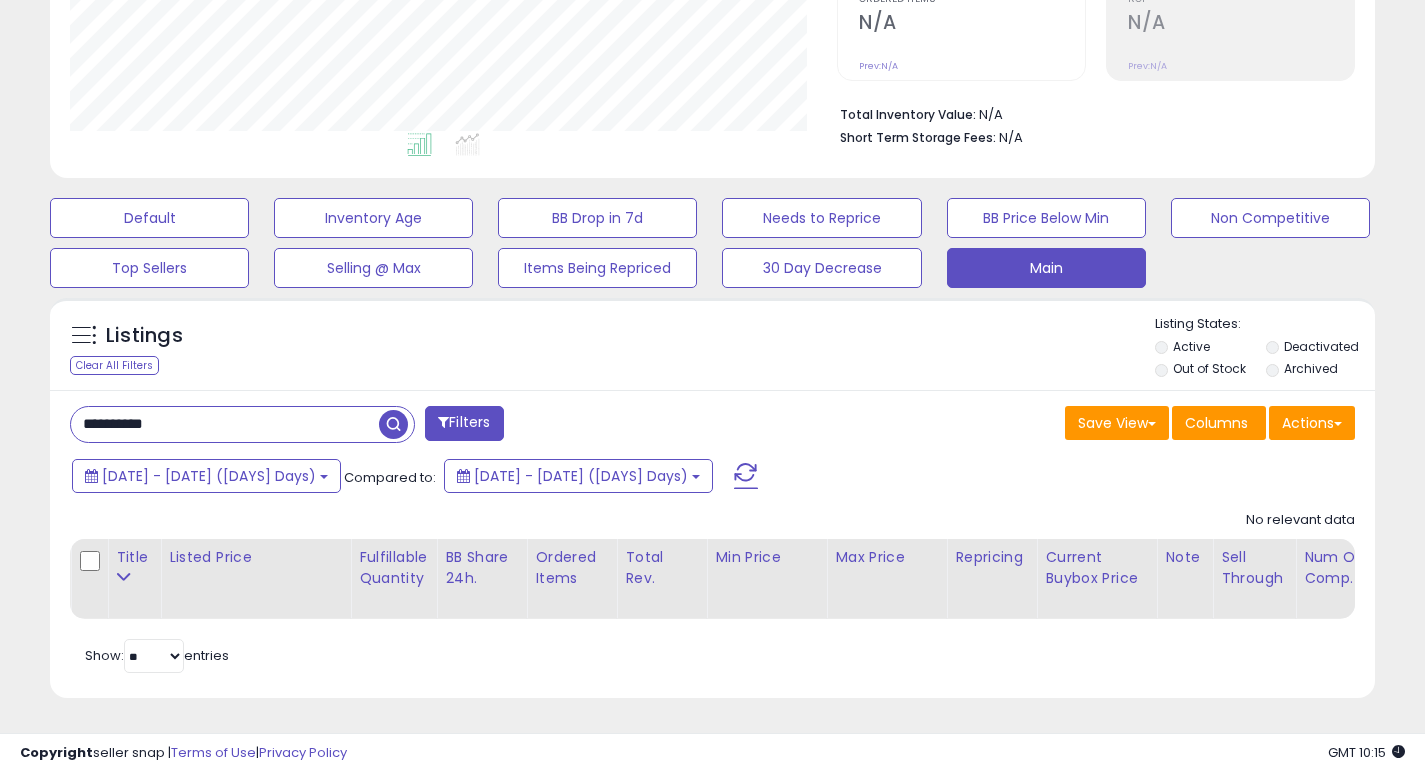 click at bounding box center [393, 424] 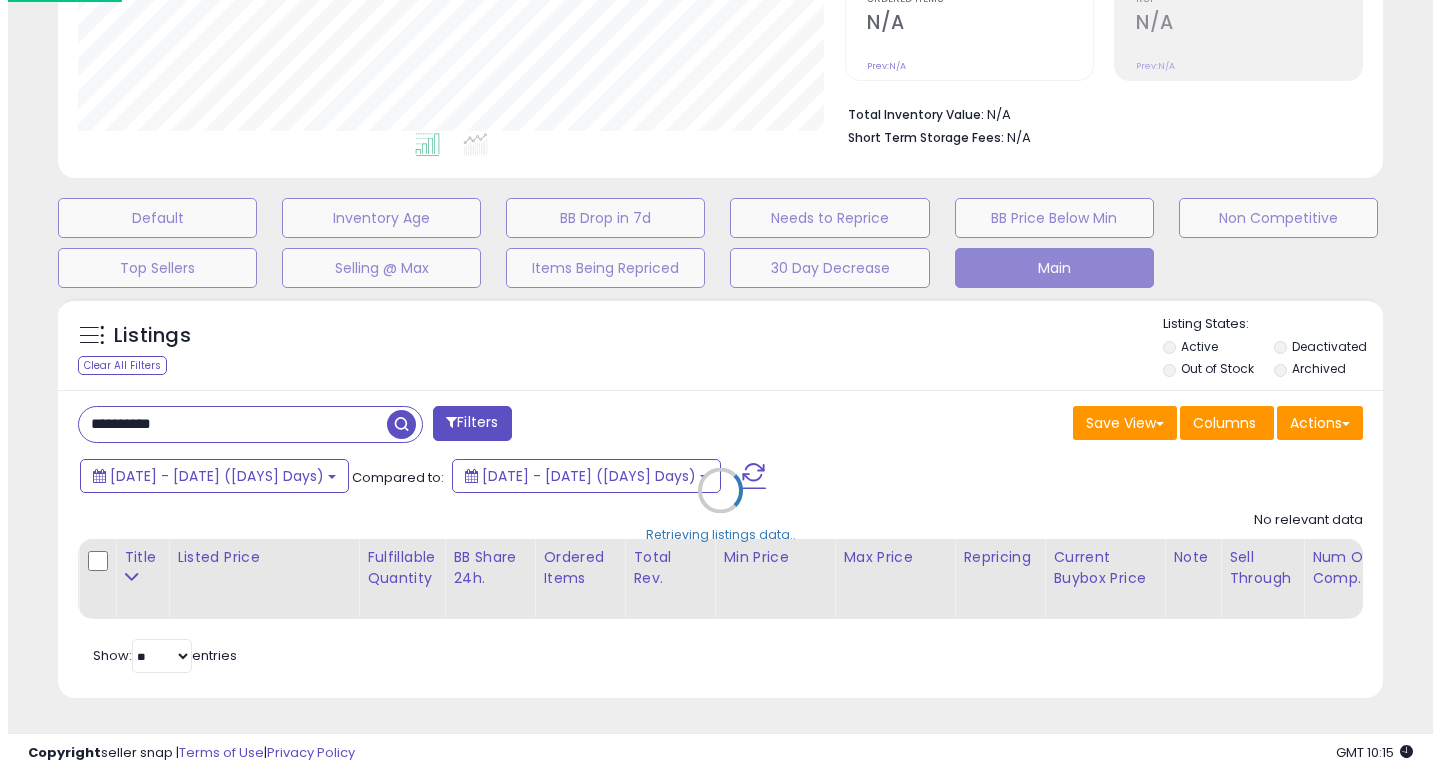 scroll, scrollTop: 999590, scrollLeft: 999224, axis: both 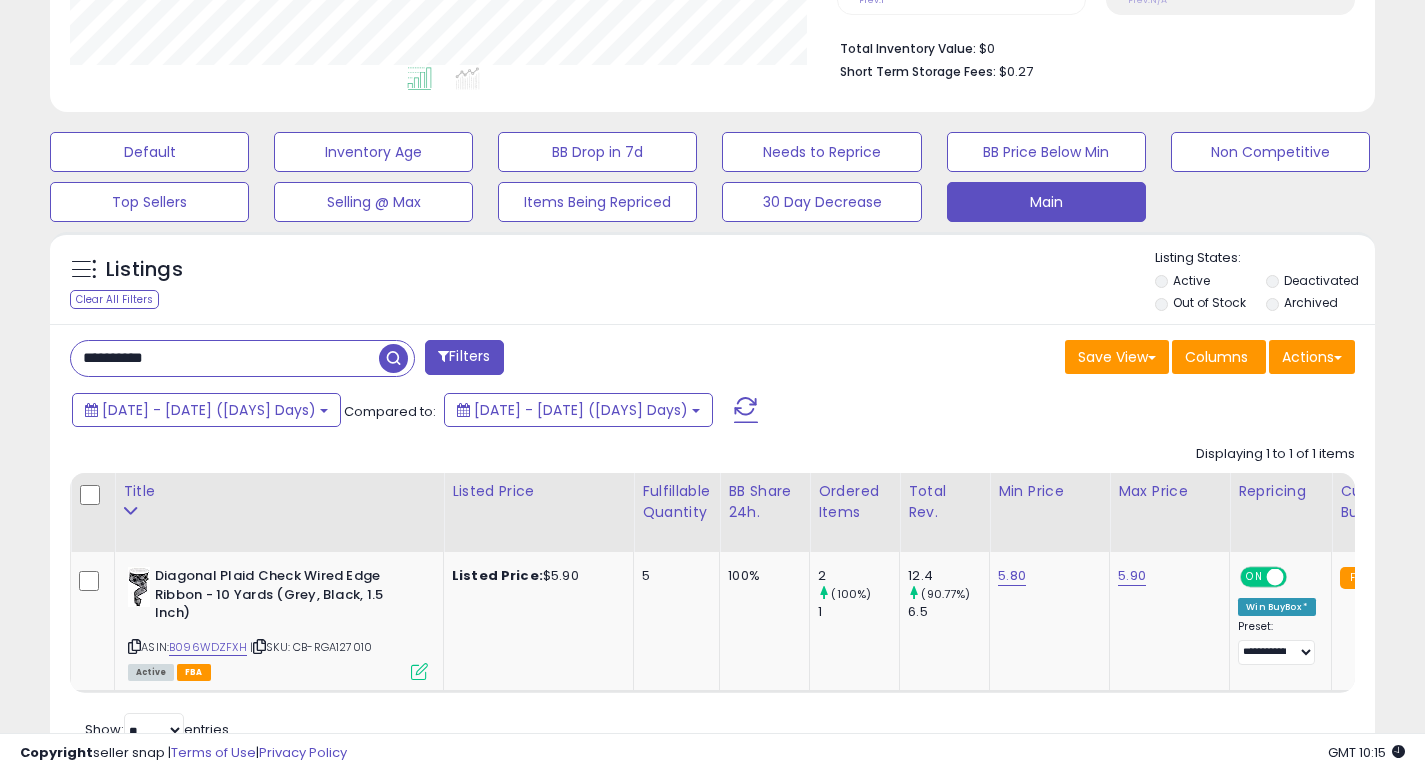 click on "**********" at bounding box center [225, 358] 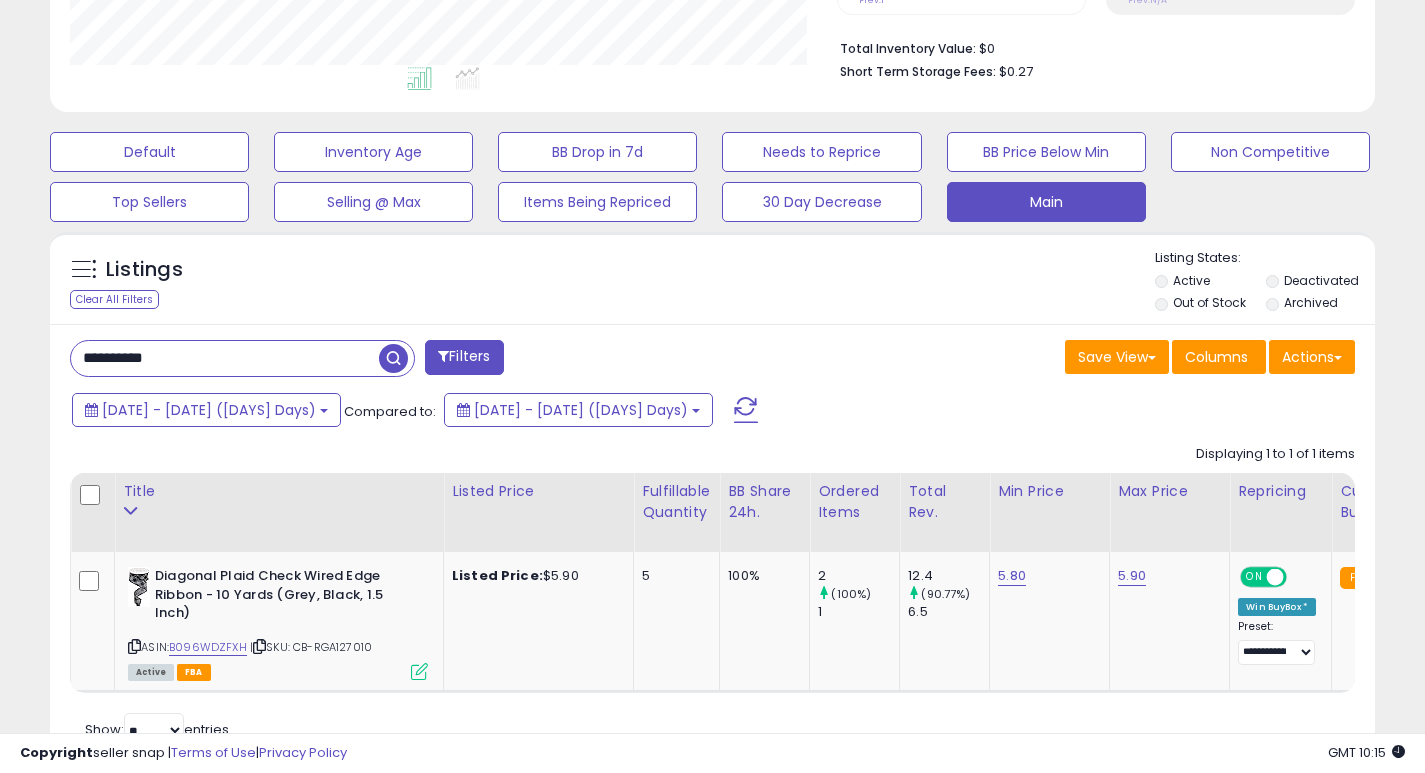 click on "**********" at bounding box center [225, 358] 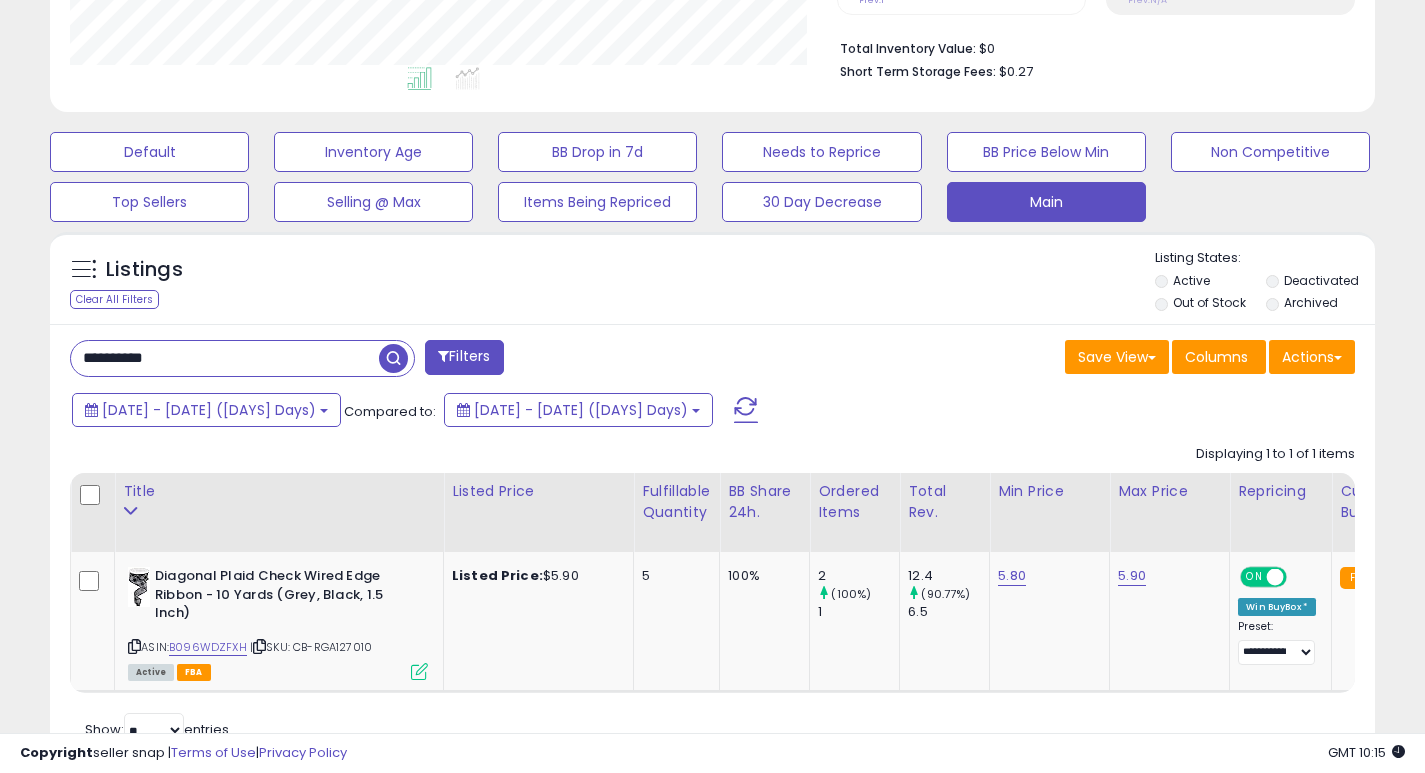 paste 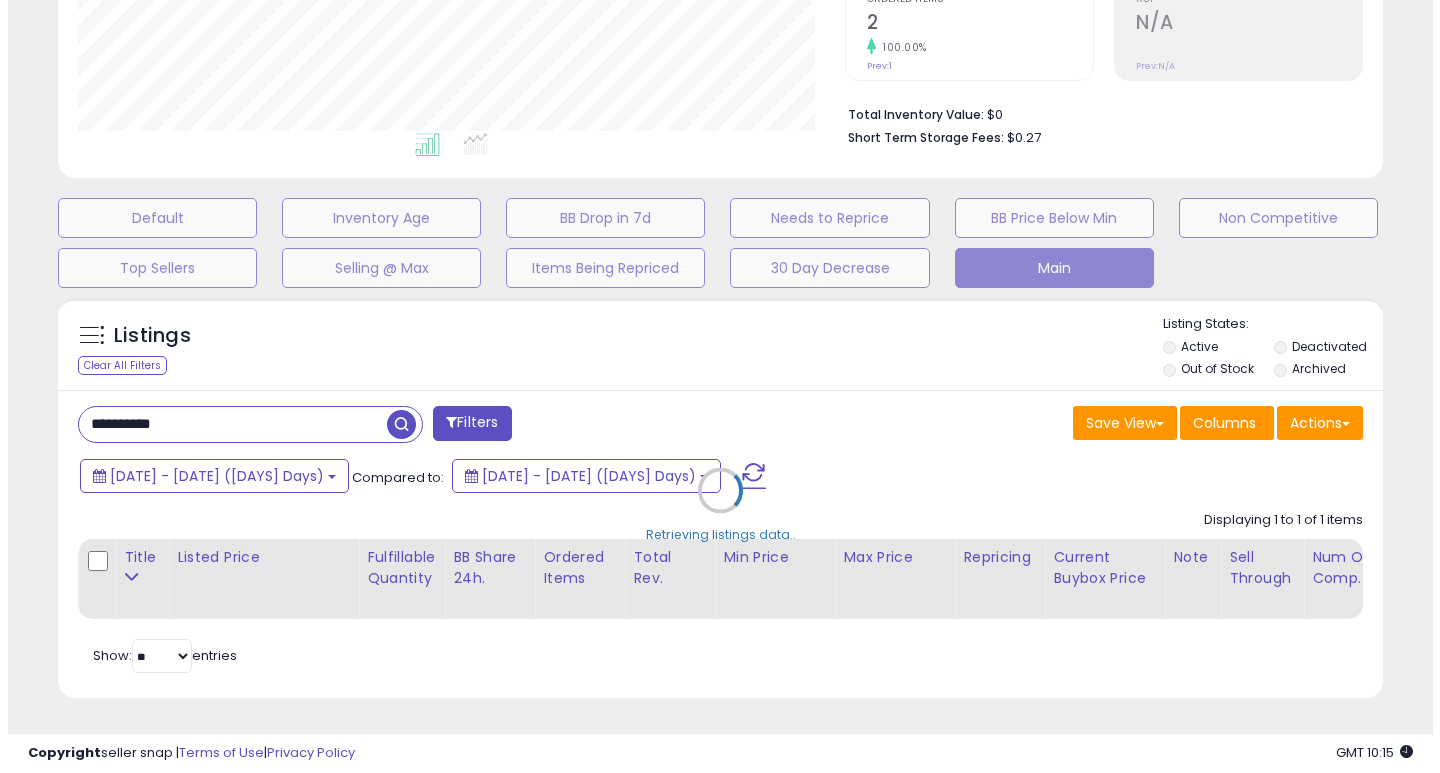 scroll, scrollTop: 447, scrollLeft: 0, axis: vertical 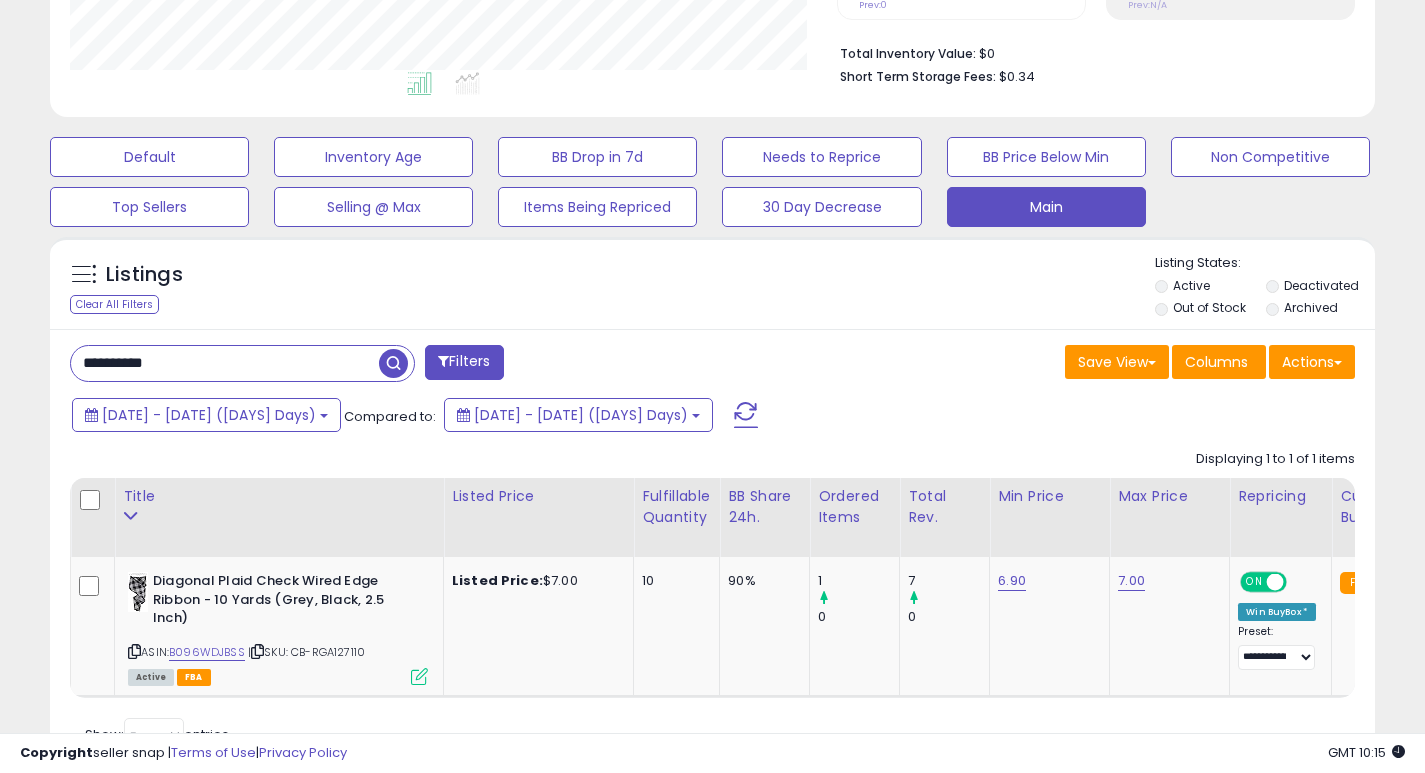 click on "**********" at bounding box center (225, 363) 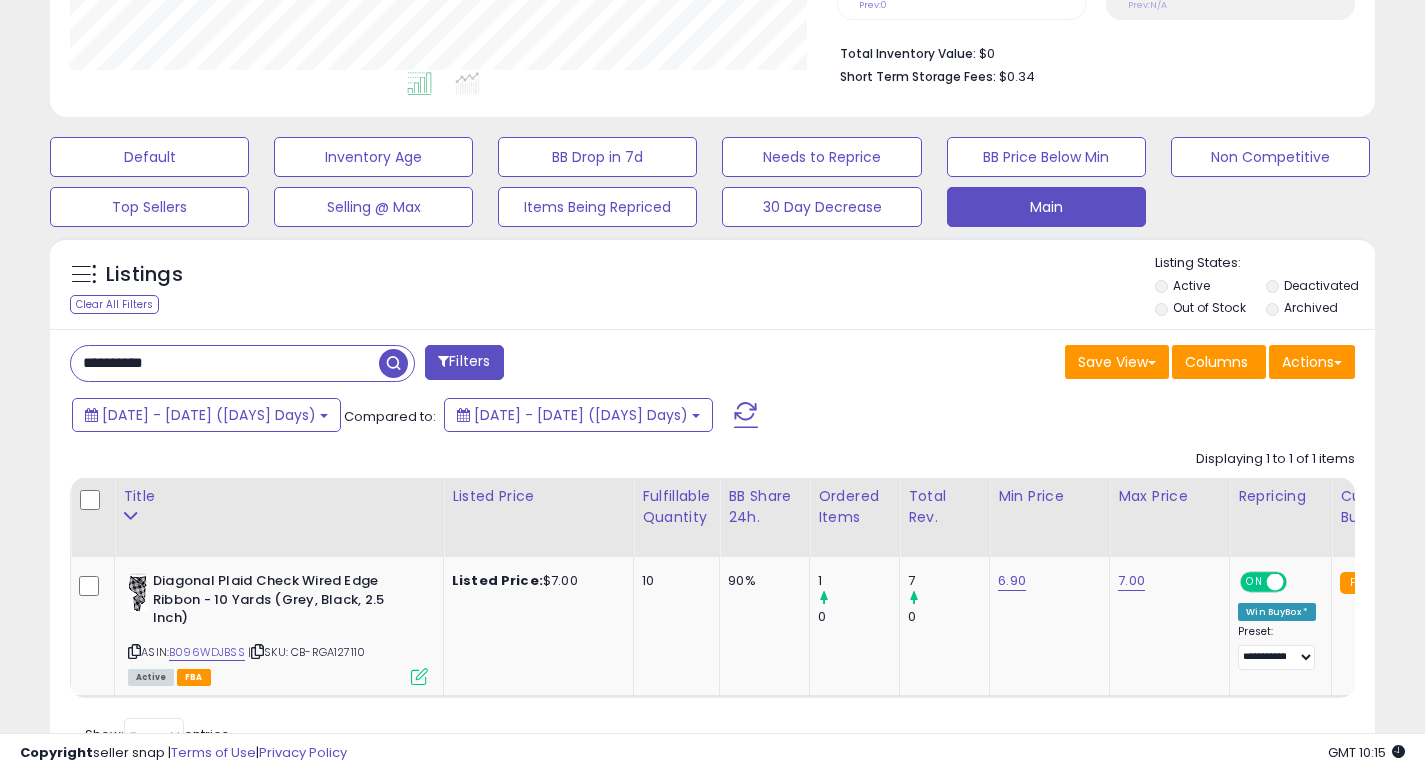 paste 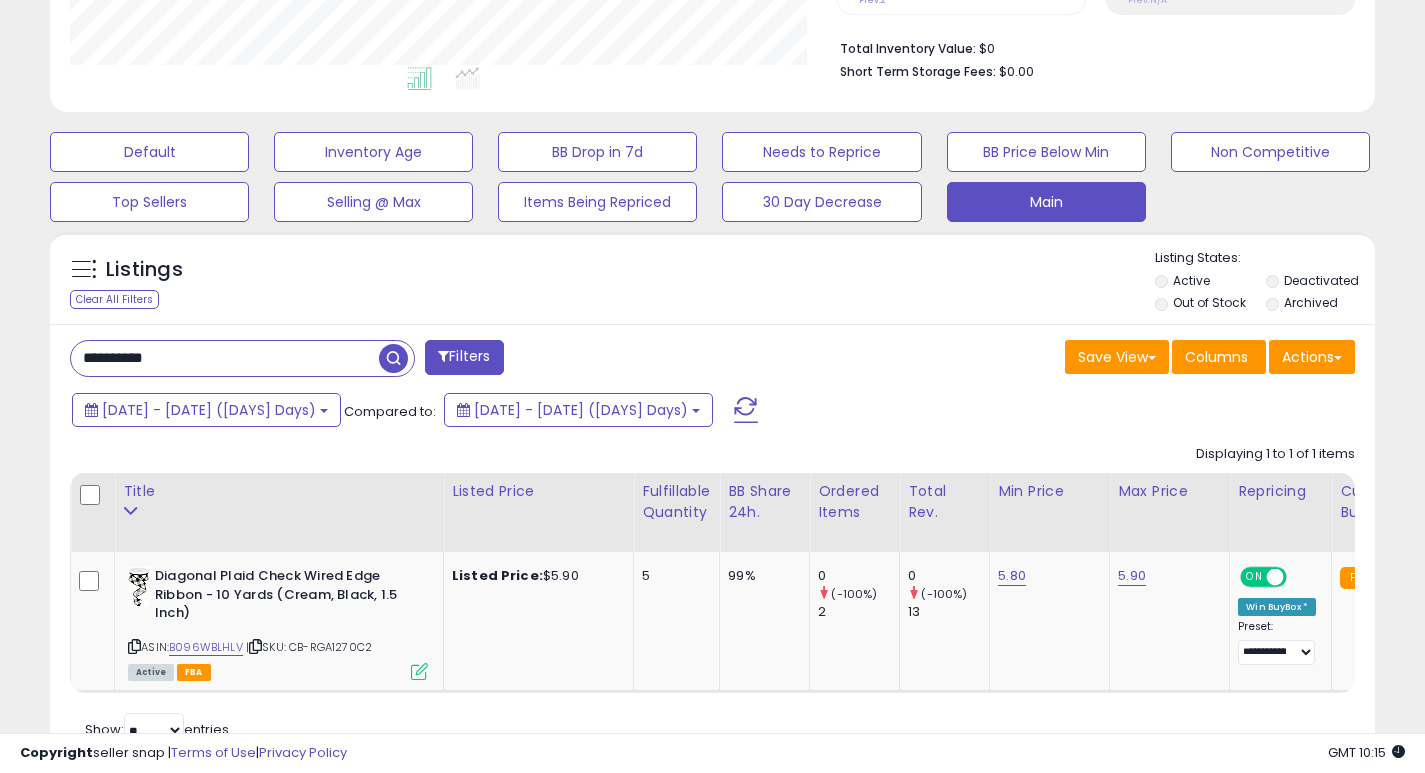 click on "**********" at bounding box center [225, 358] 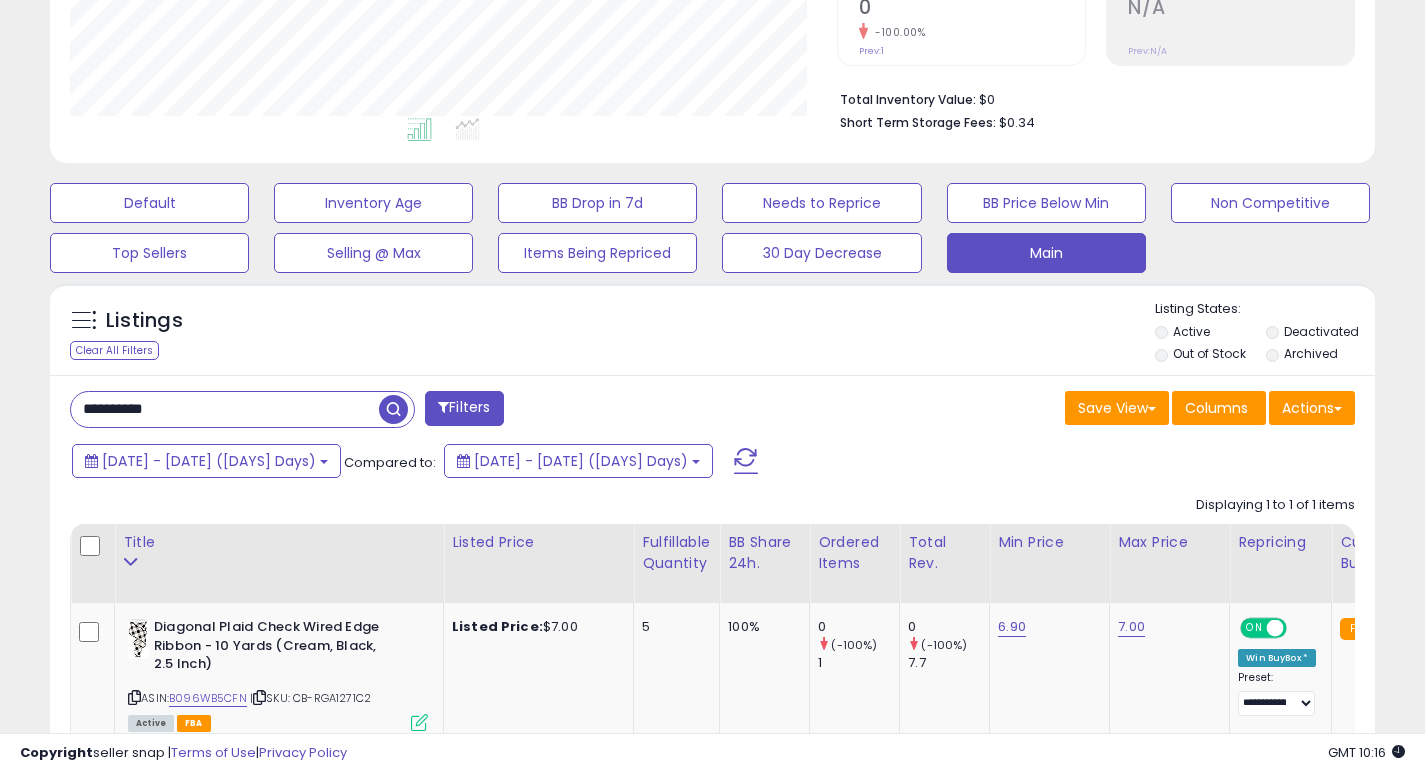 click on "**********" at bounding box center [225, 409] 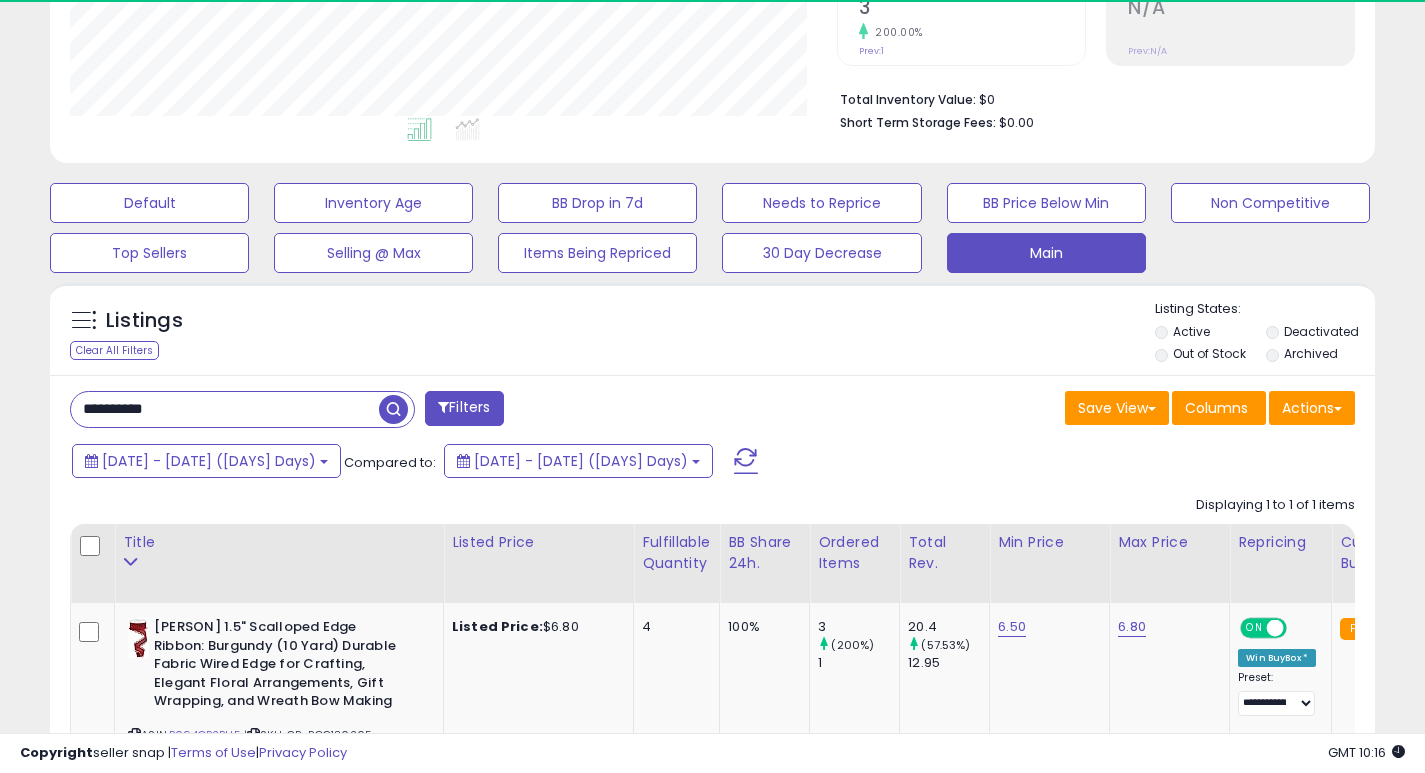 scroll, scrollTop: 999590, scrollLeft: 999233, axis: both 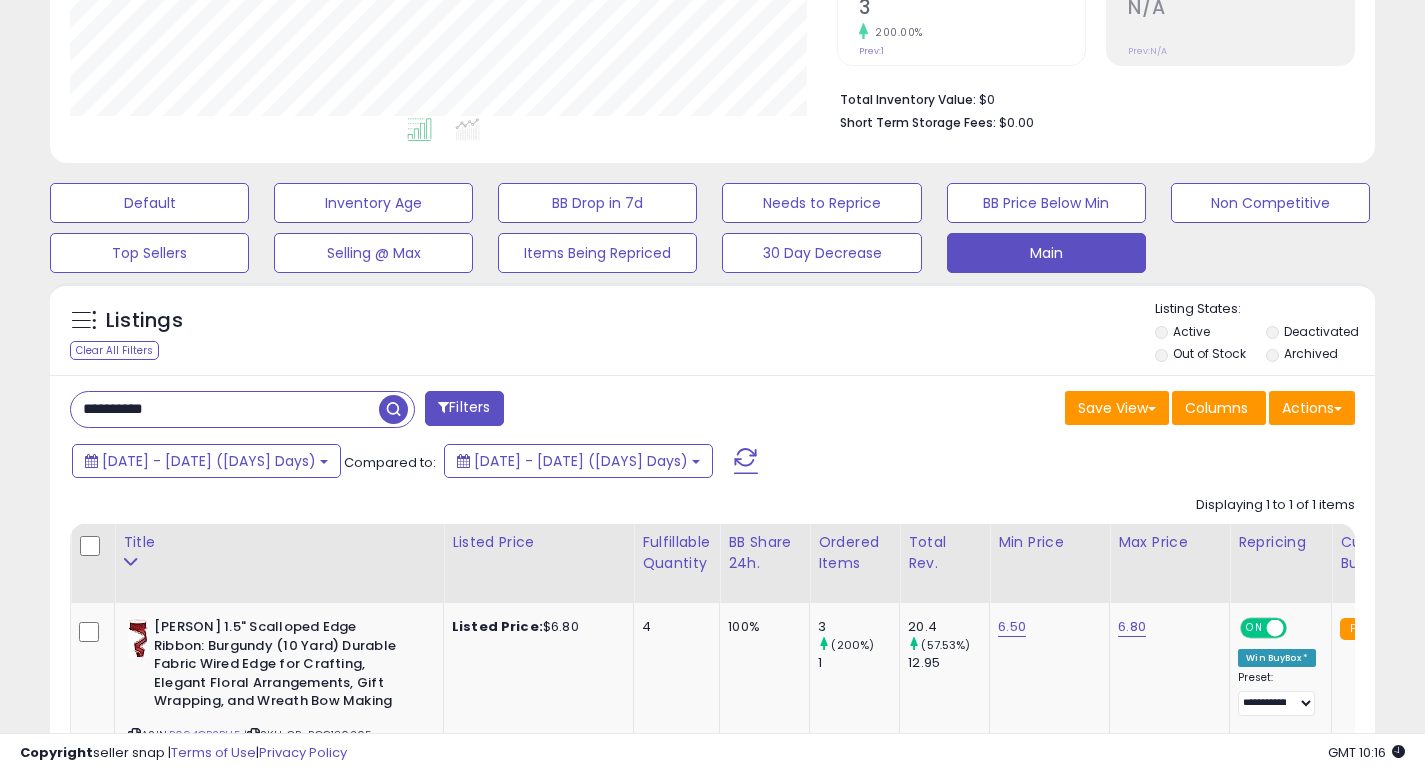 click on "**********" at bounding box center (225, 409) 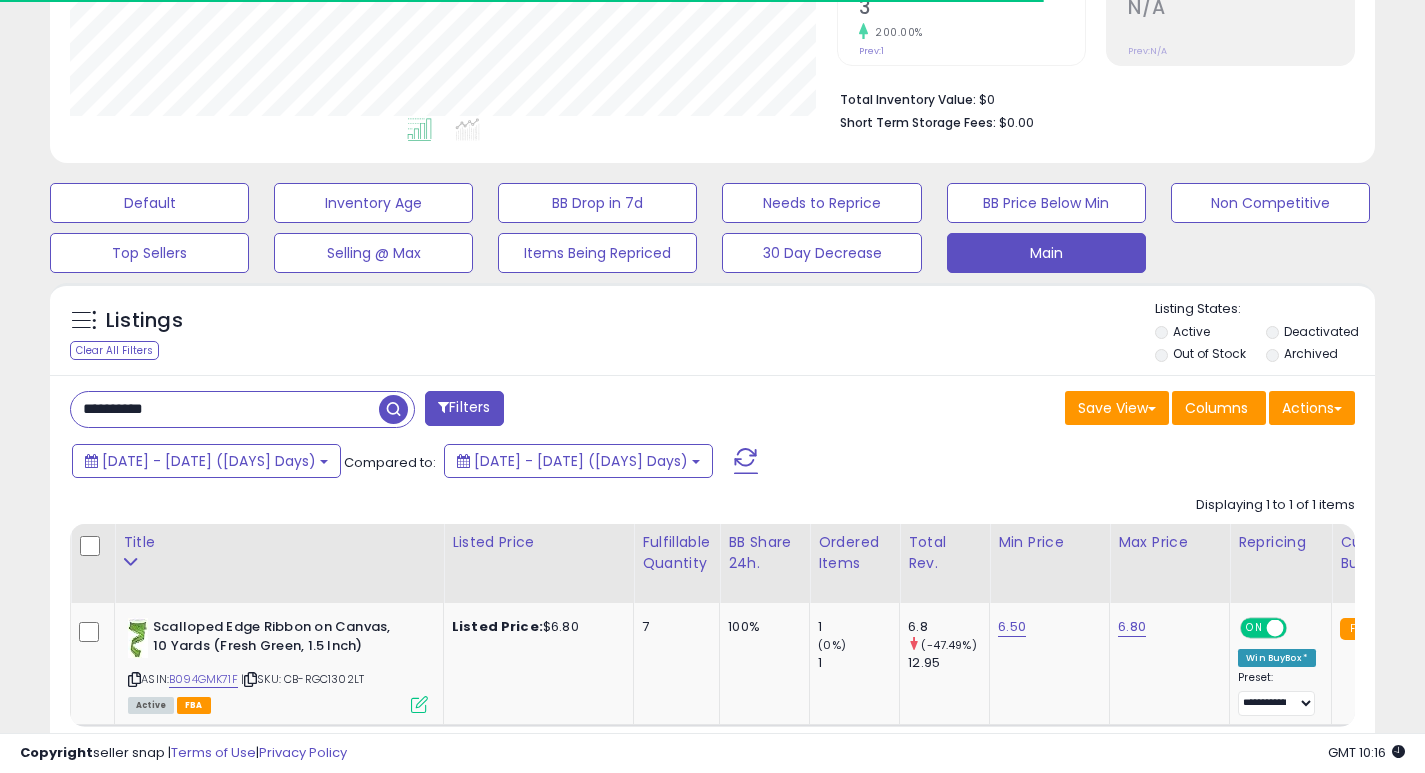 scroll, scrollTop: 410, scrollLeft: 767, axis: both 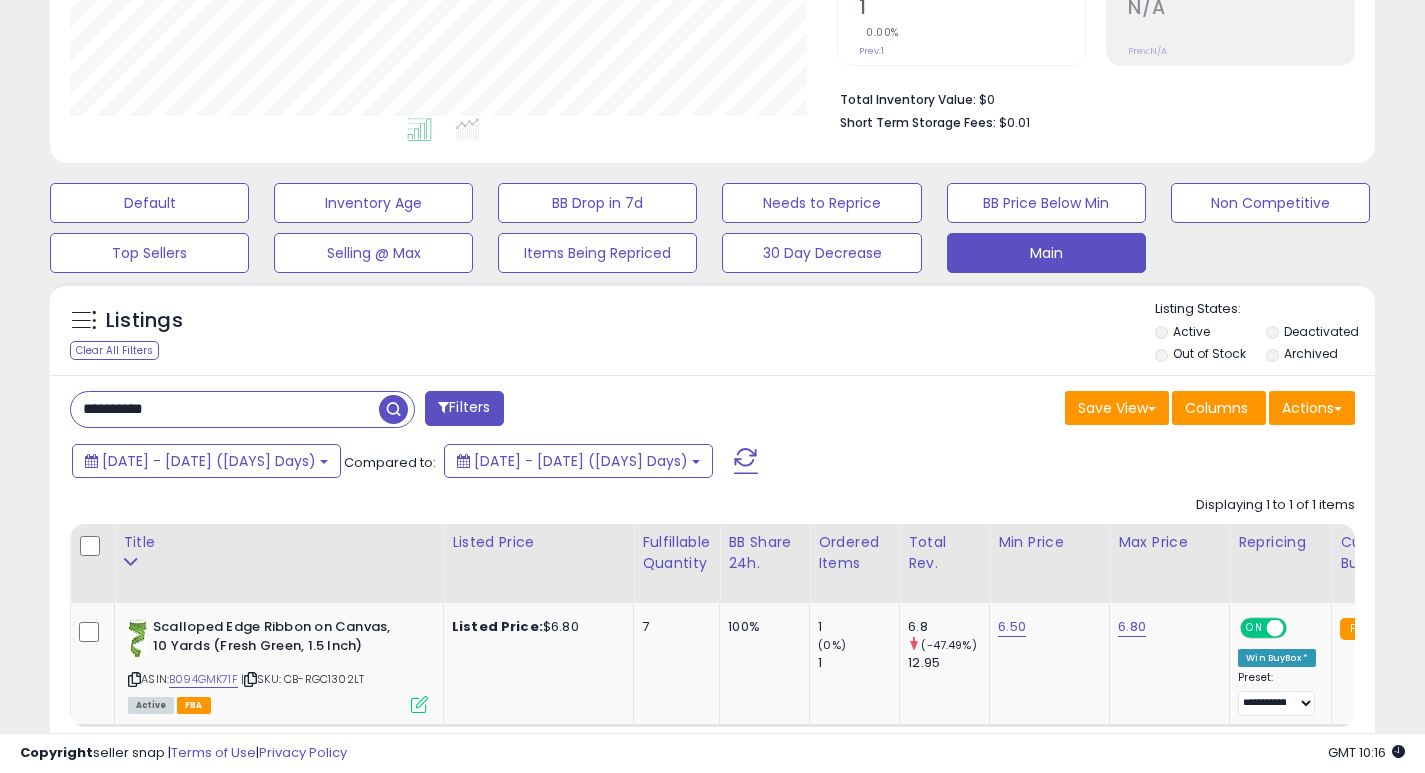 click on "**********" at bounding box center [225, 409] 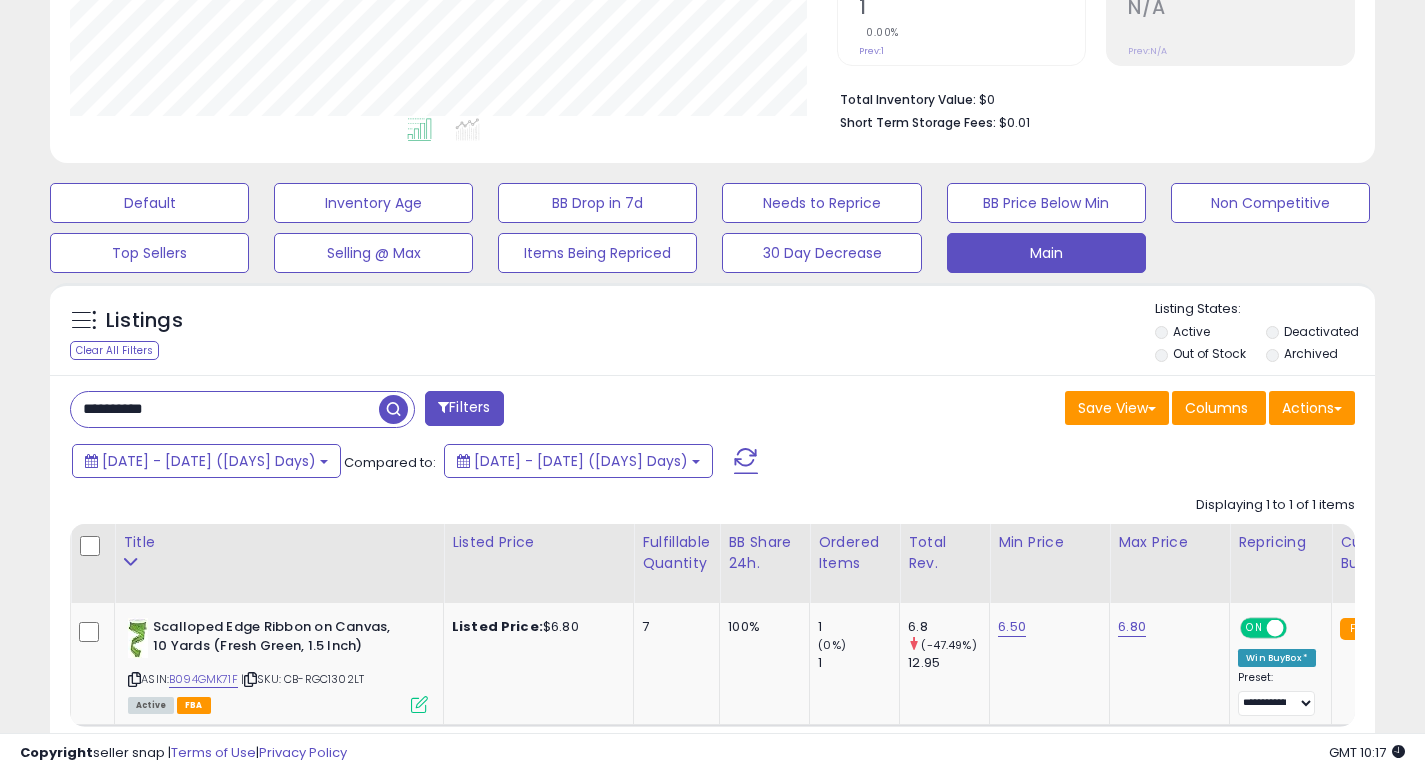 paste 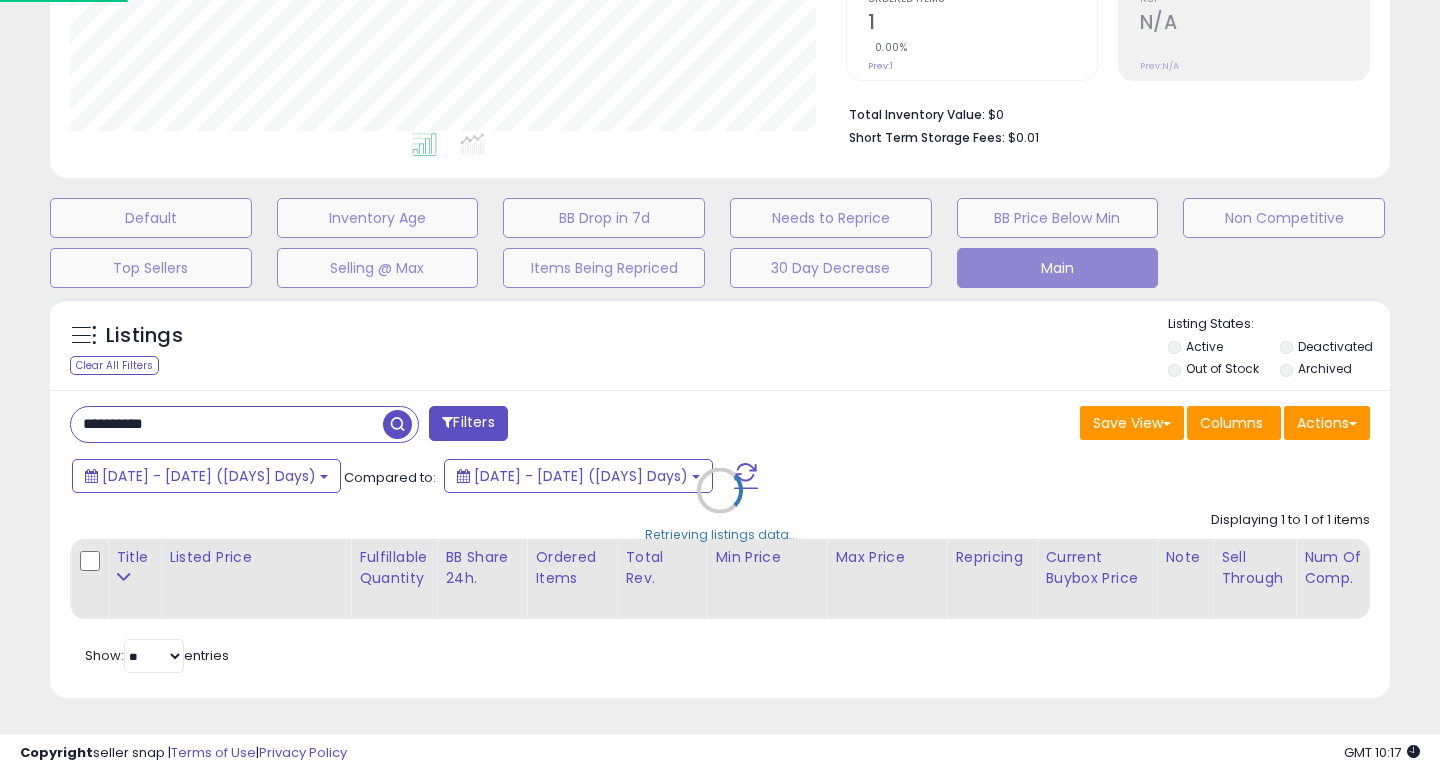 scroll, scrollTop: 999590, scrollLeft: 999224, axis: both 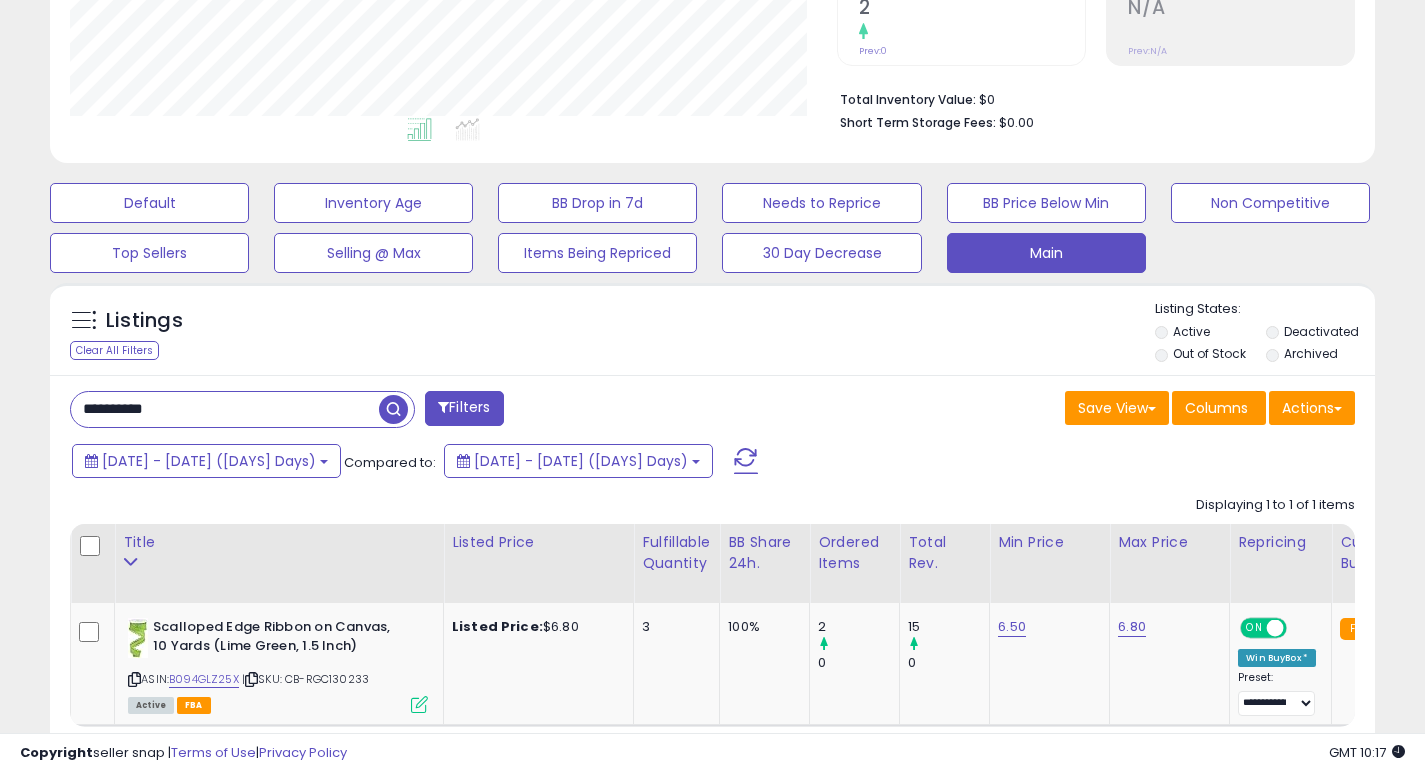 click on "**********" at bounding box center [225, 409] 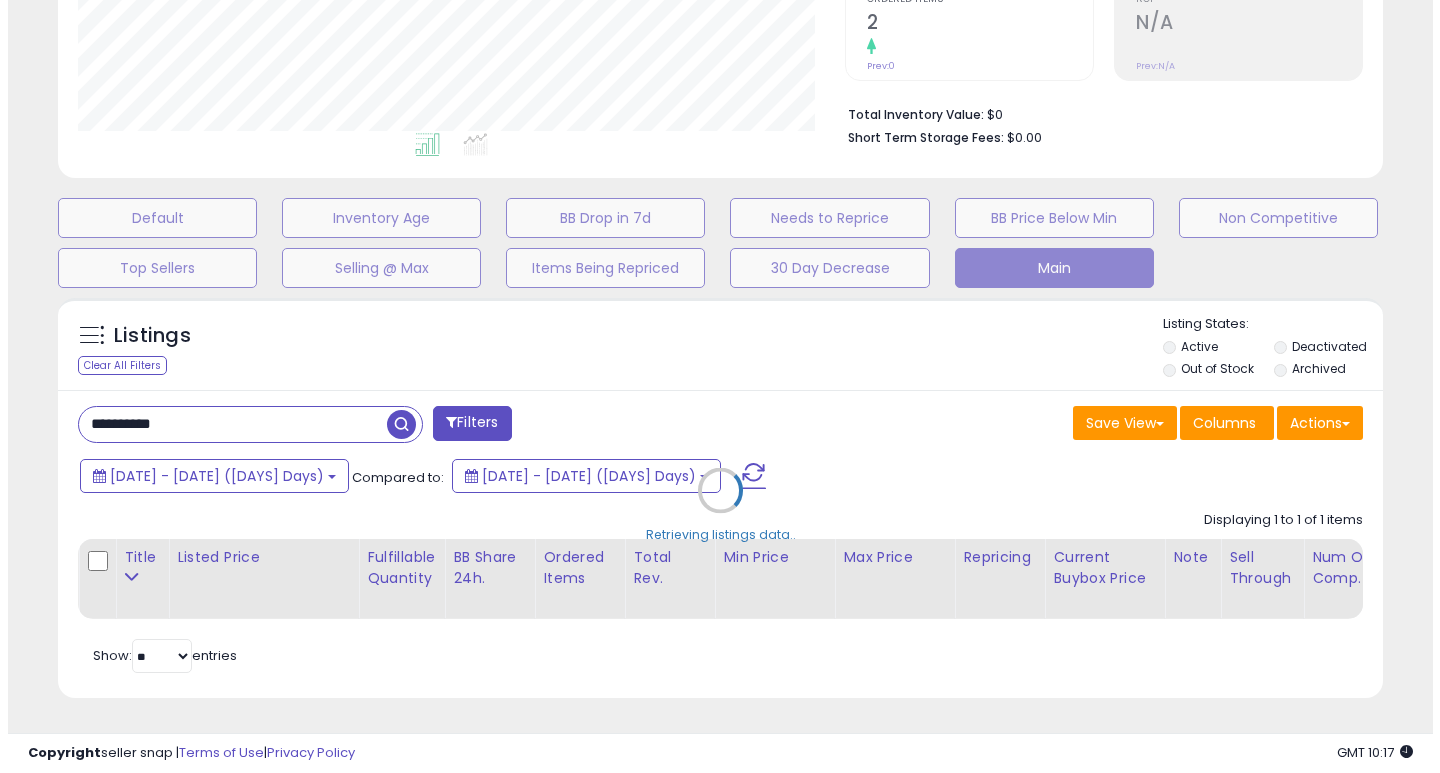 scroll, scrollTop: 999590, scrollLeft: 999224, axis: both 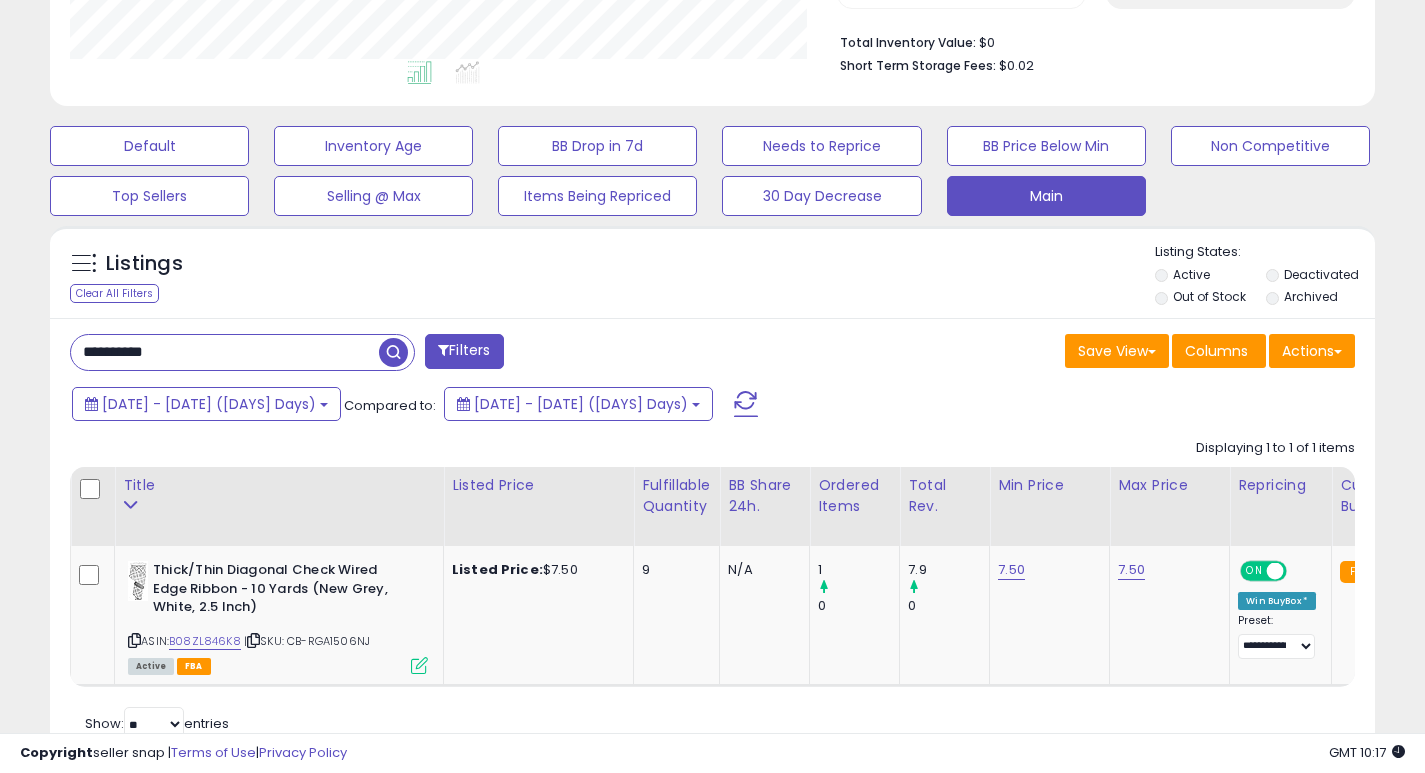 click on "**********" at bounding box center (225, 352) 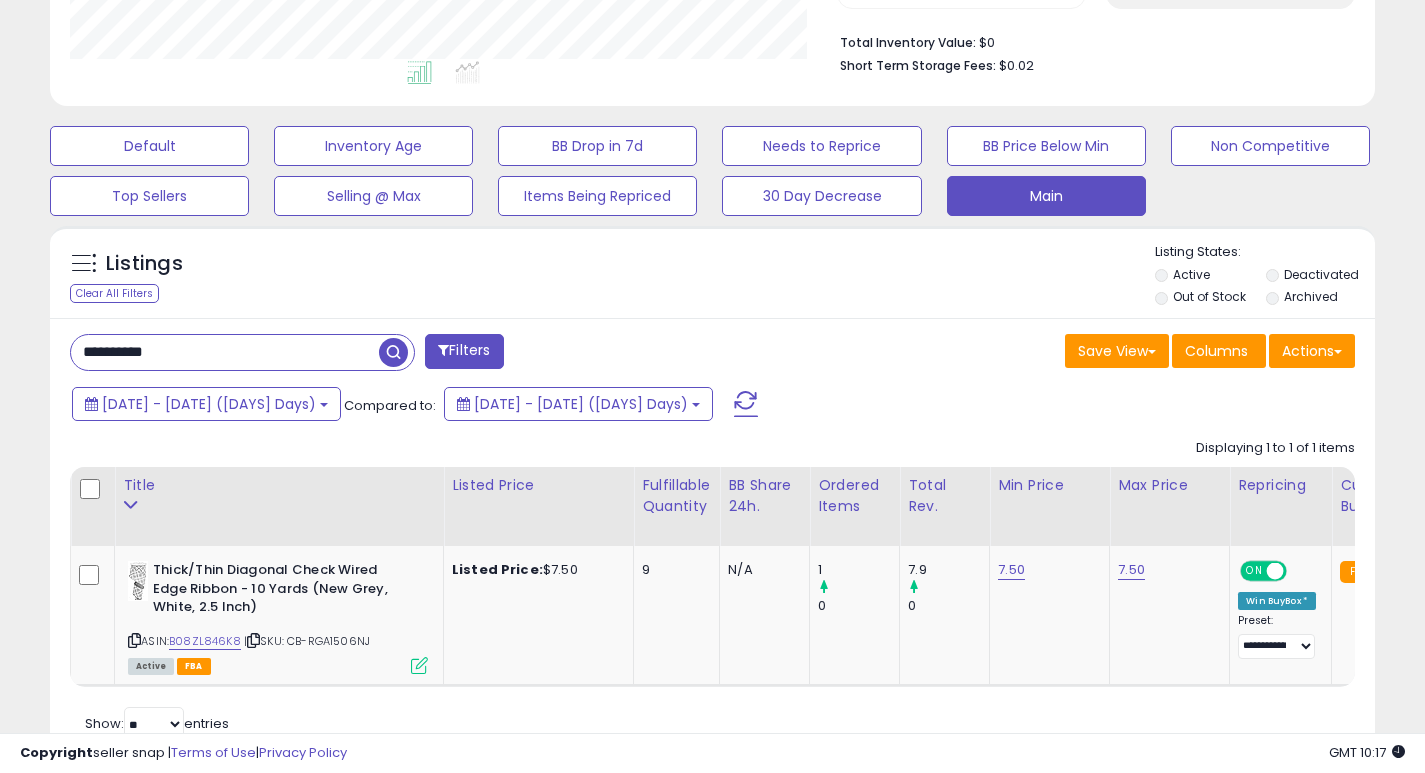 paste 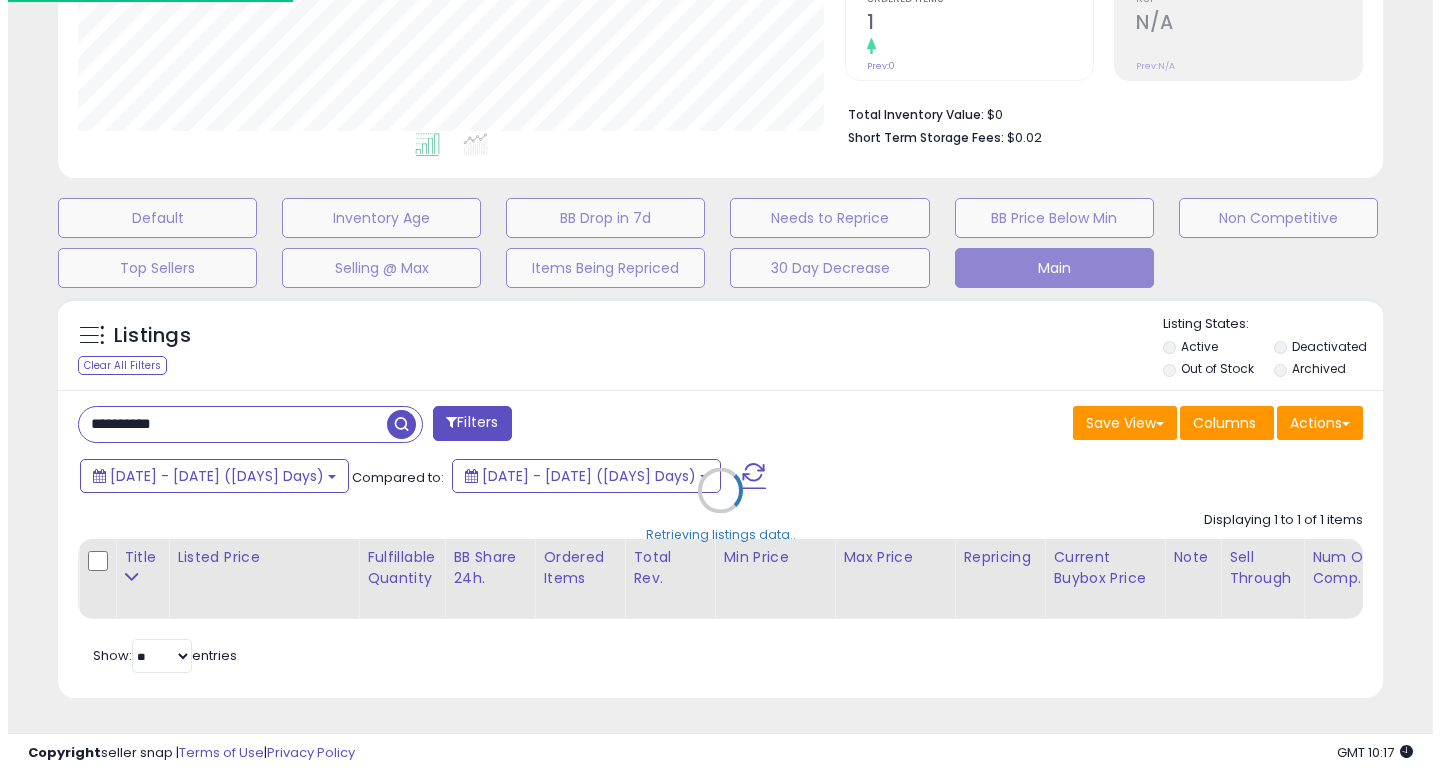 scroll, scrollTop: 447, scrollLeft: 0, axis: vertical 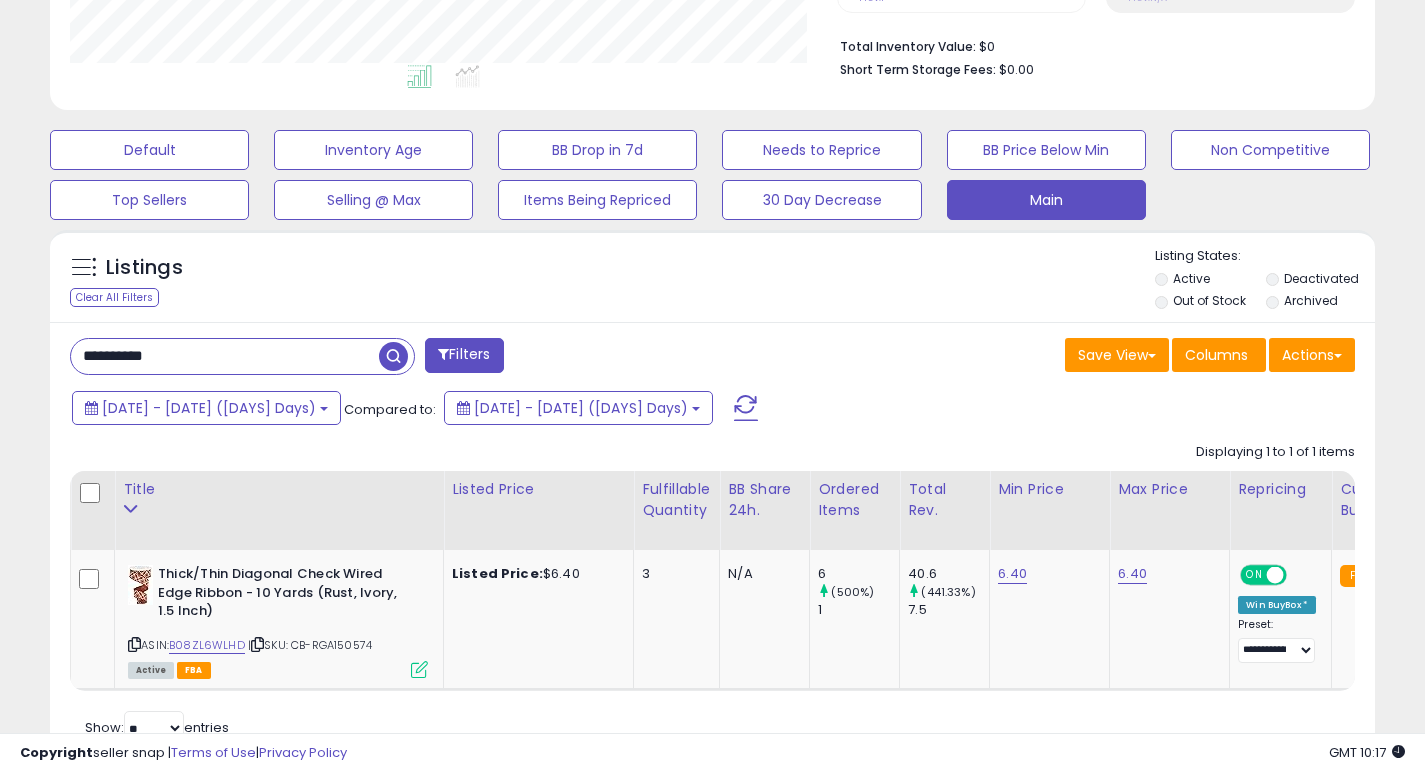 click on "**********" at bounding box center (225, 356) 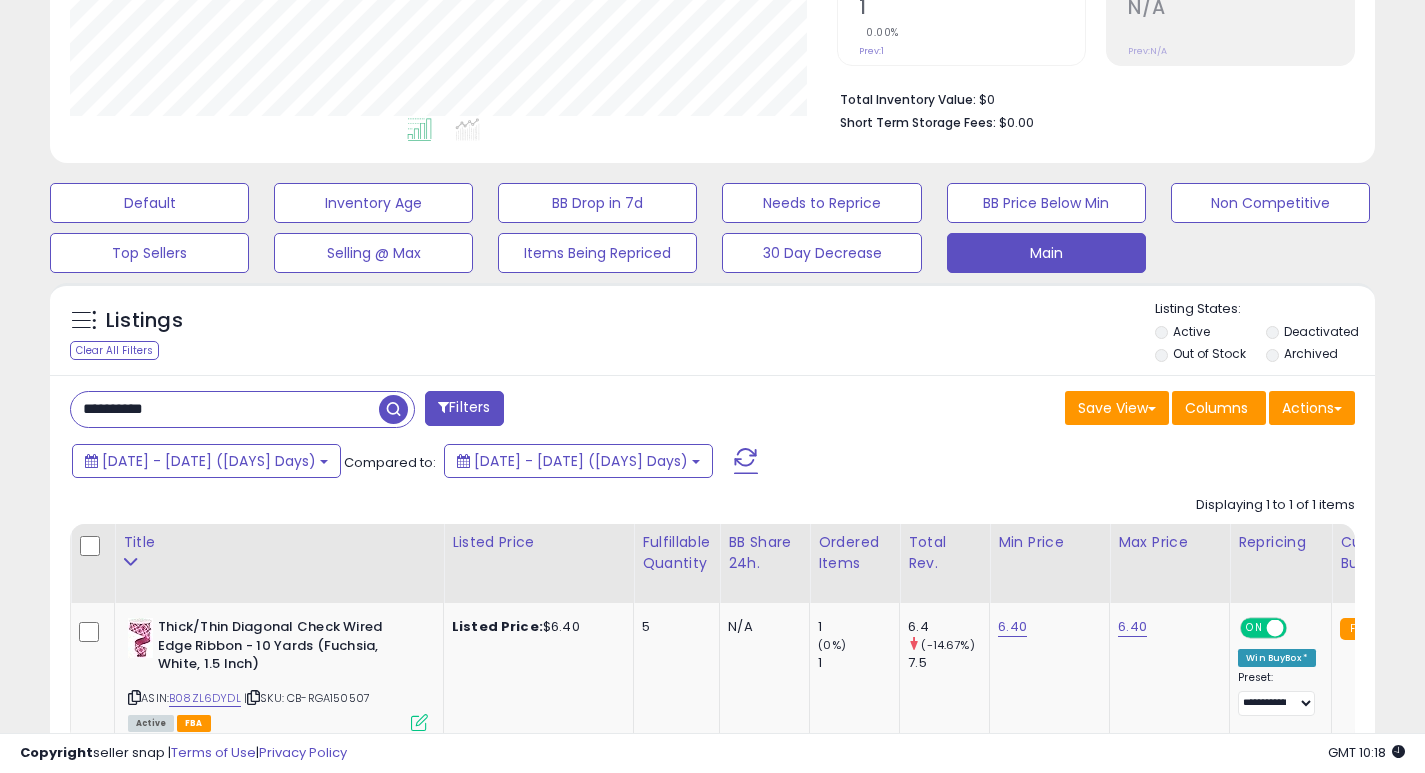 click on "**********" at bounding box center [225, 409] 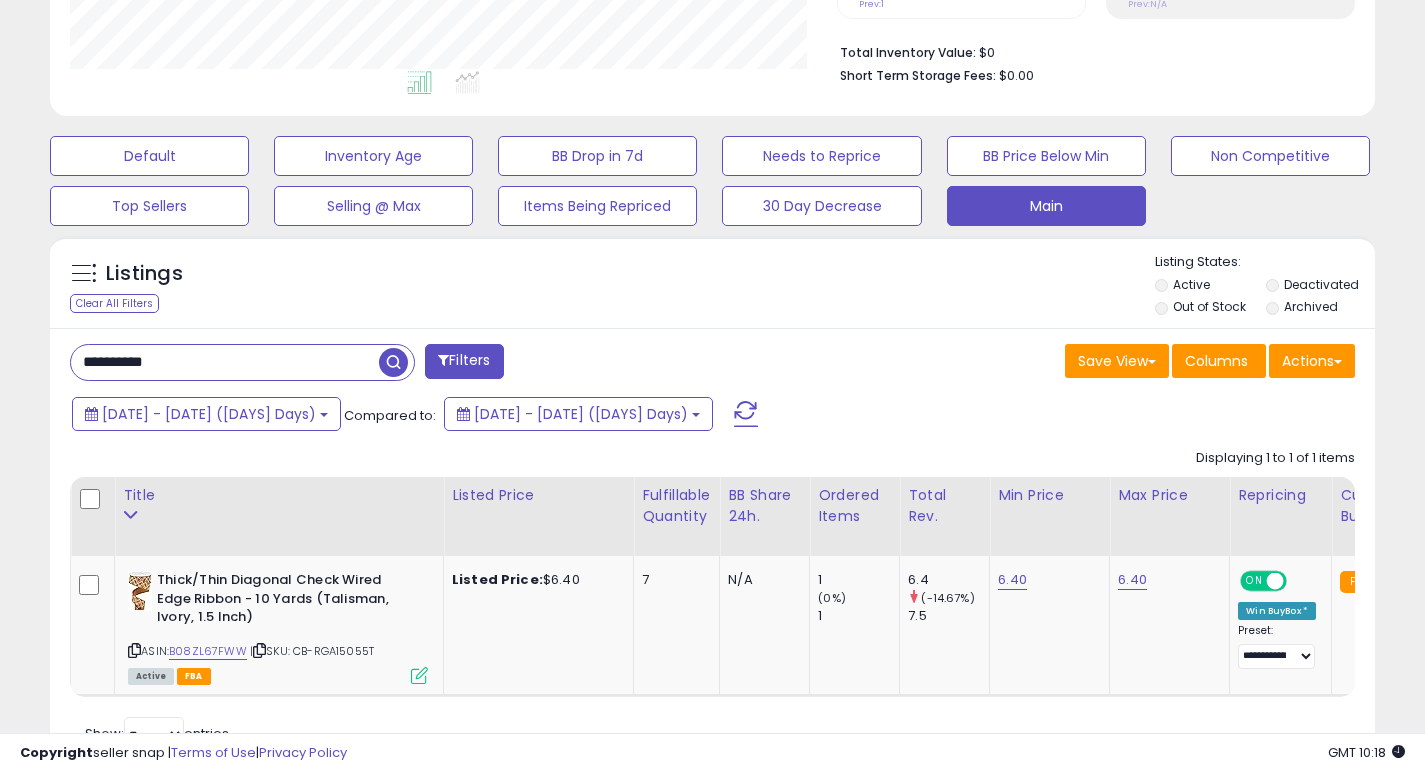 click on "**********" at bounding box center (225, 362) 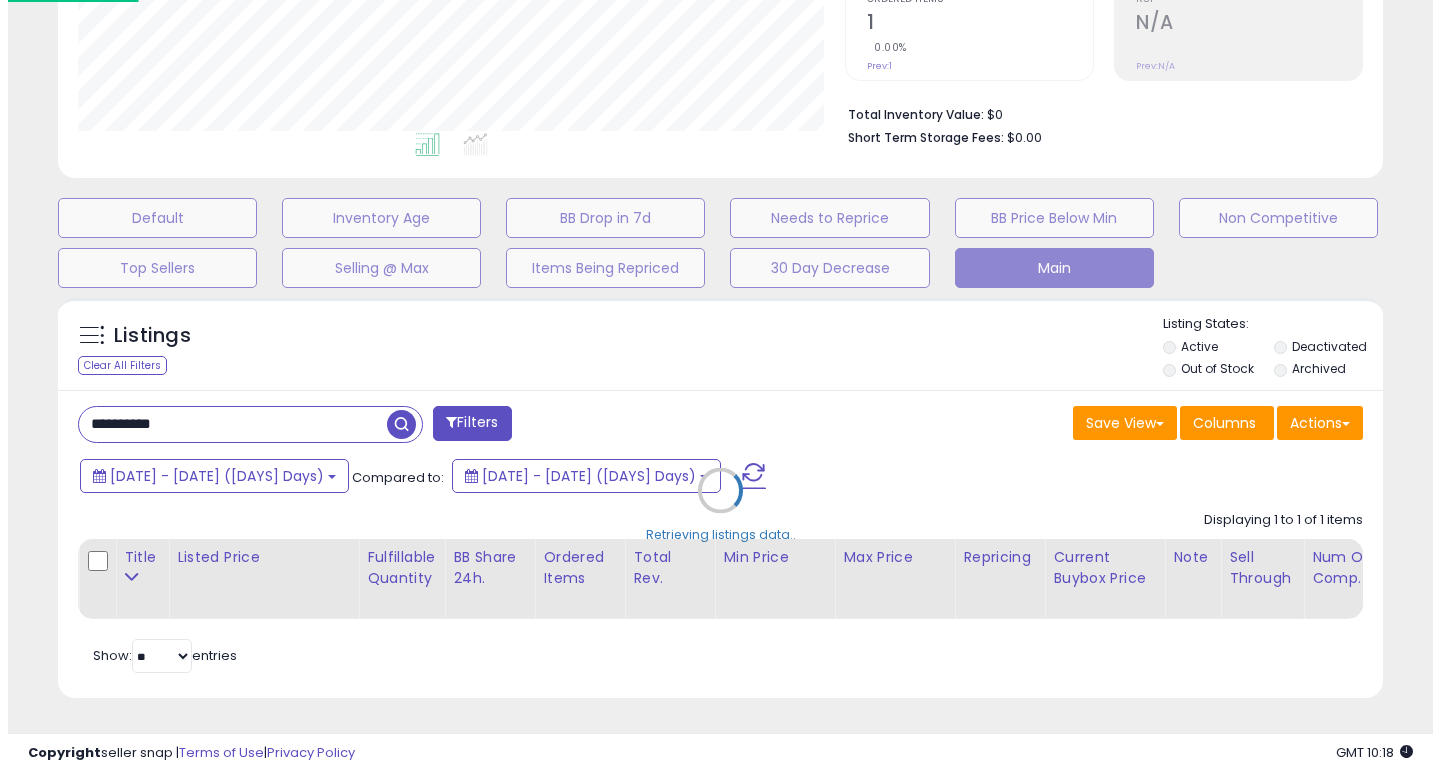 scroll, scrollTop: 447, scrollLeft: 0, axis: vertical 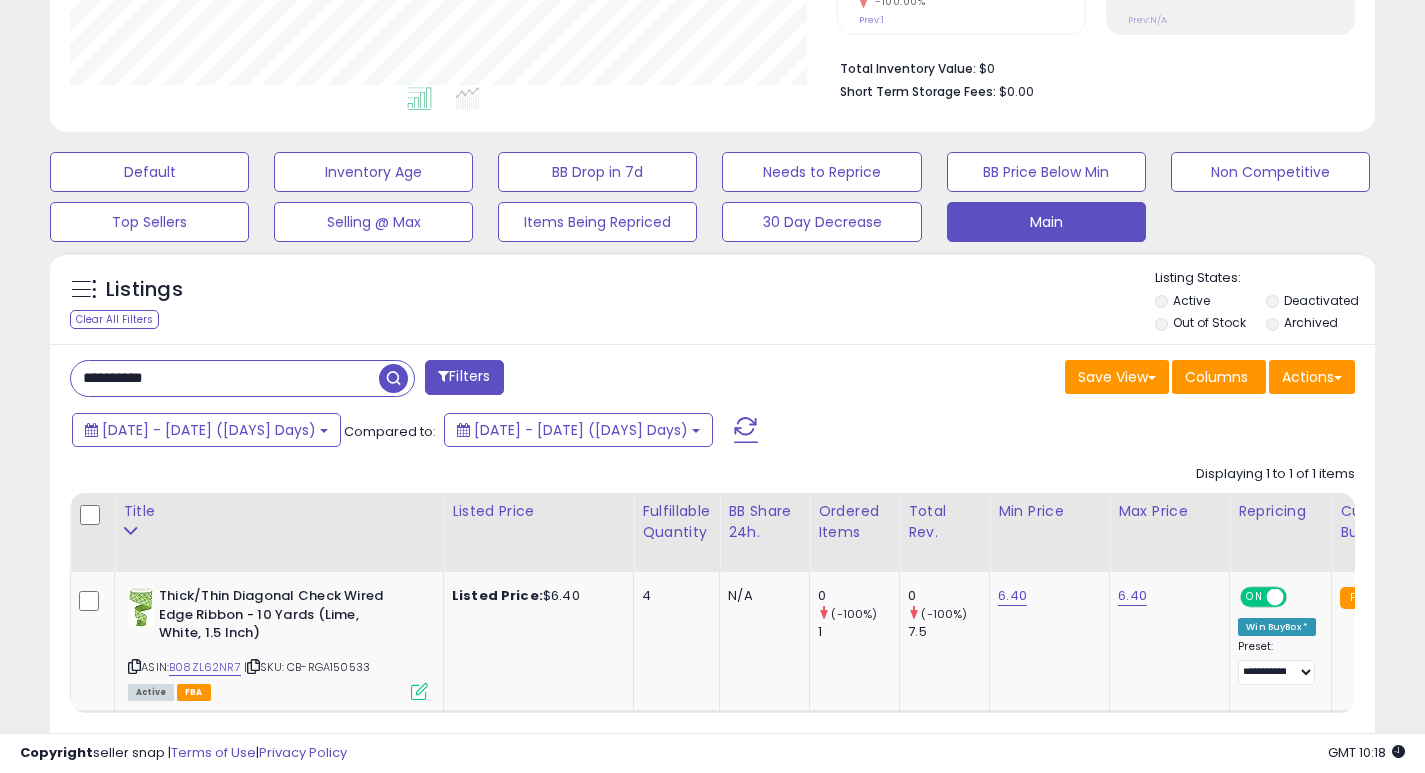 click on "**********" at bounding box center [225, 378] 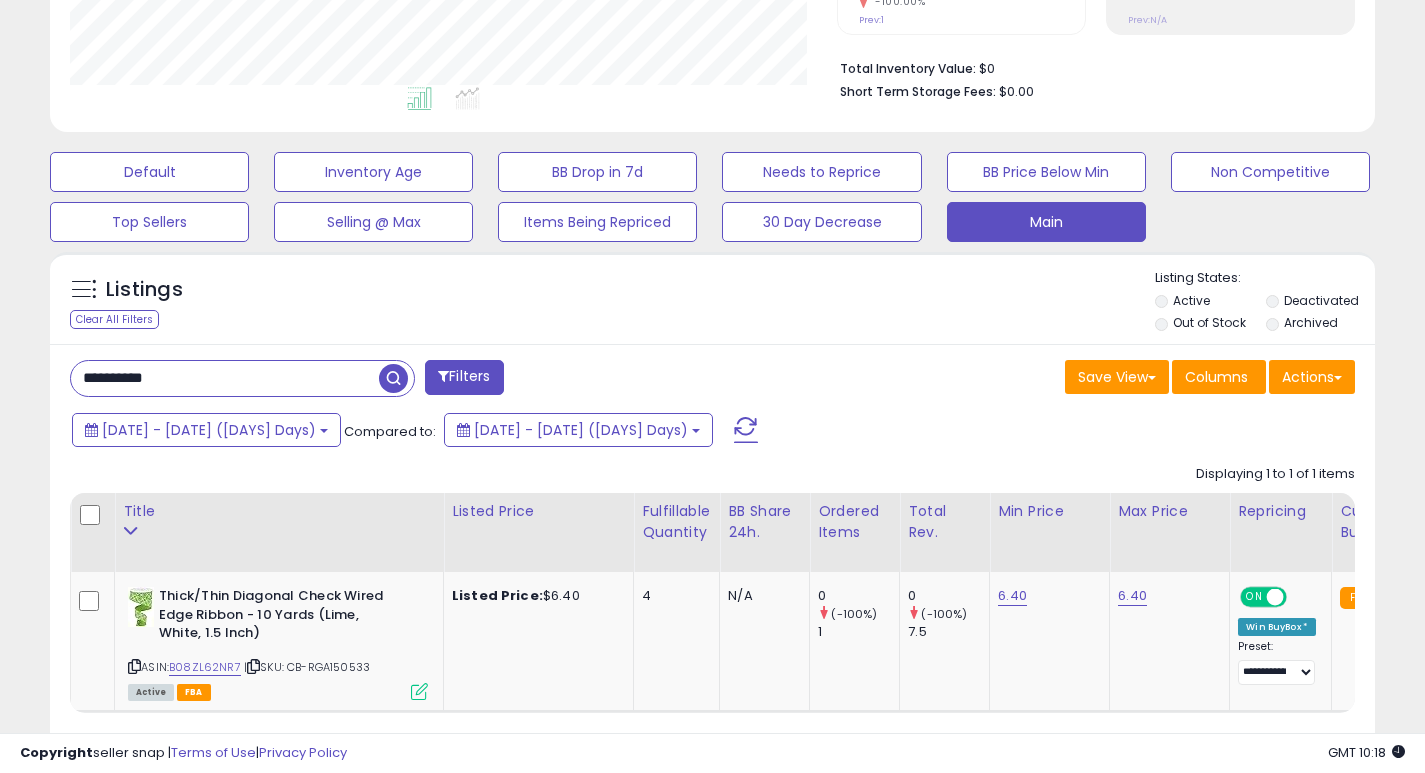 click on "**********" at bounding box center (225, 378) 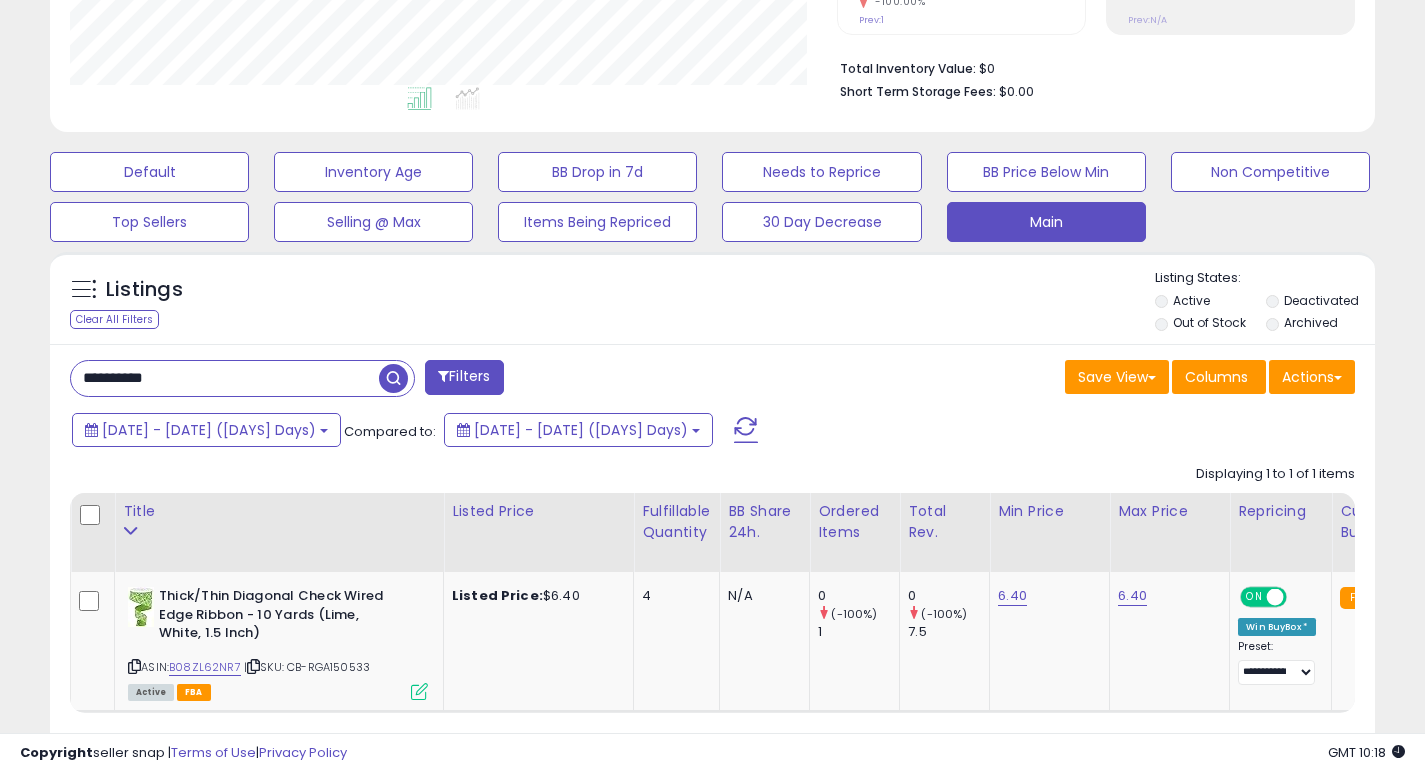 paste 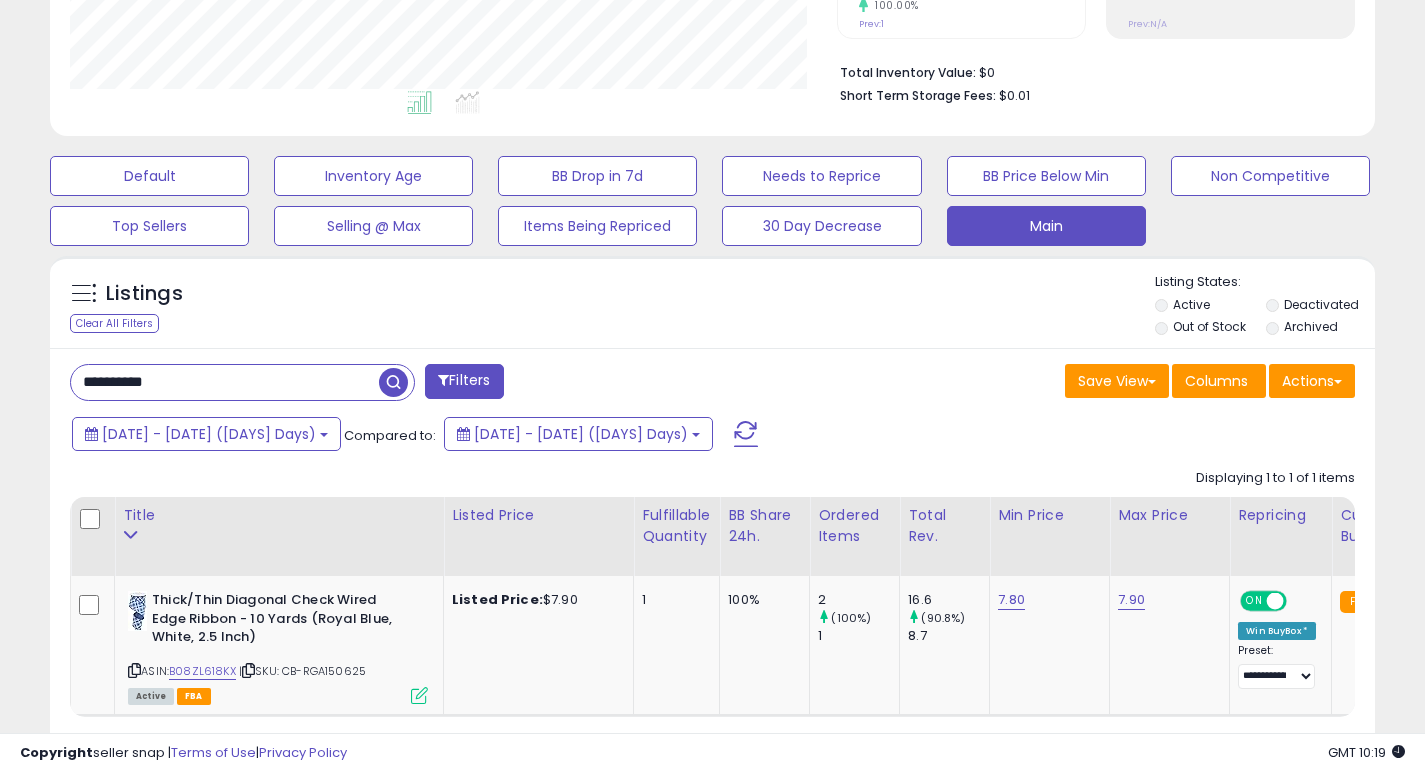 click on "**********" at bounding box center (225, 382) 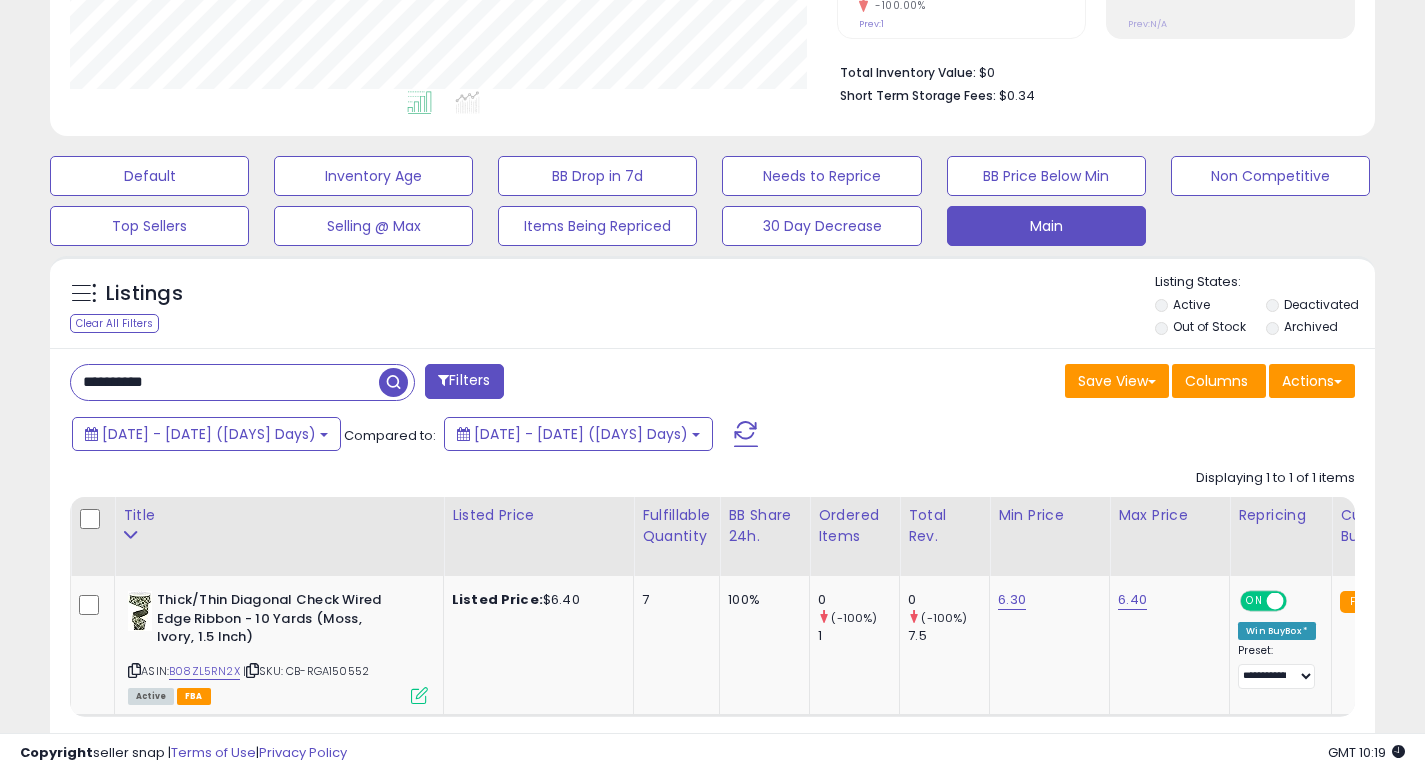 click on "**********" at bounding box center [225, 382] 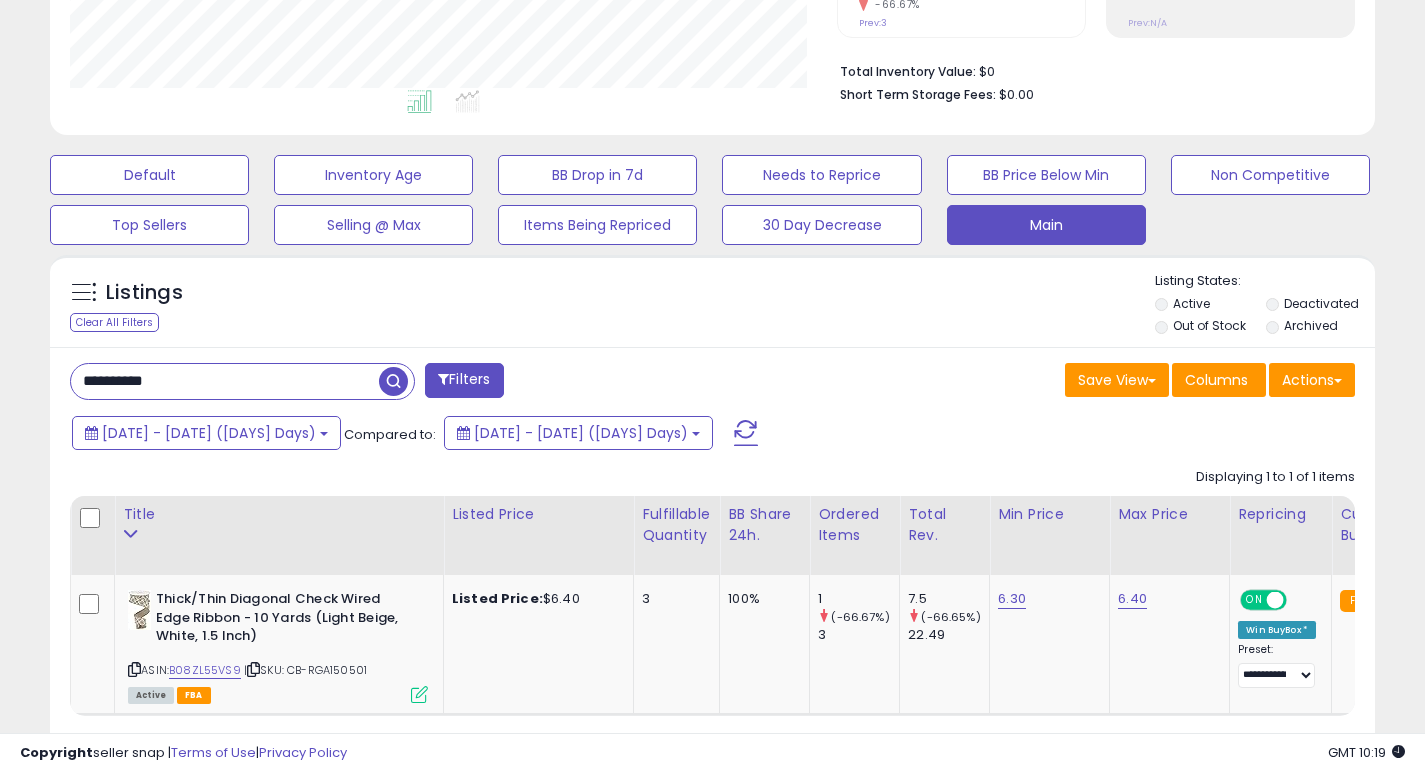 click on "**********" at bounding box center [225, 381] 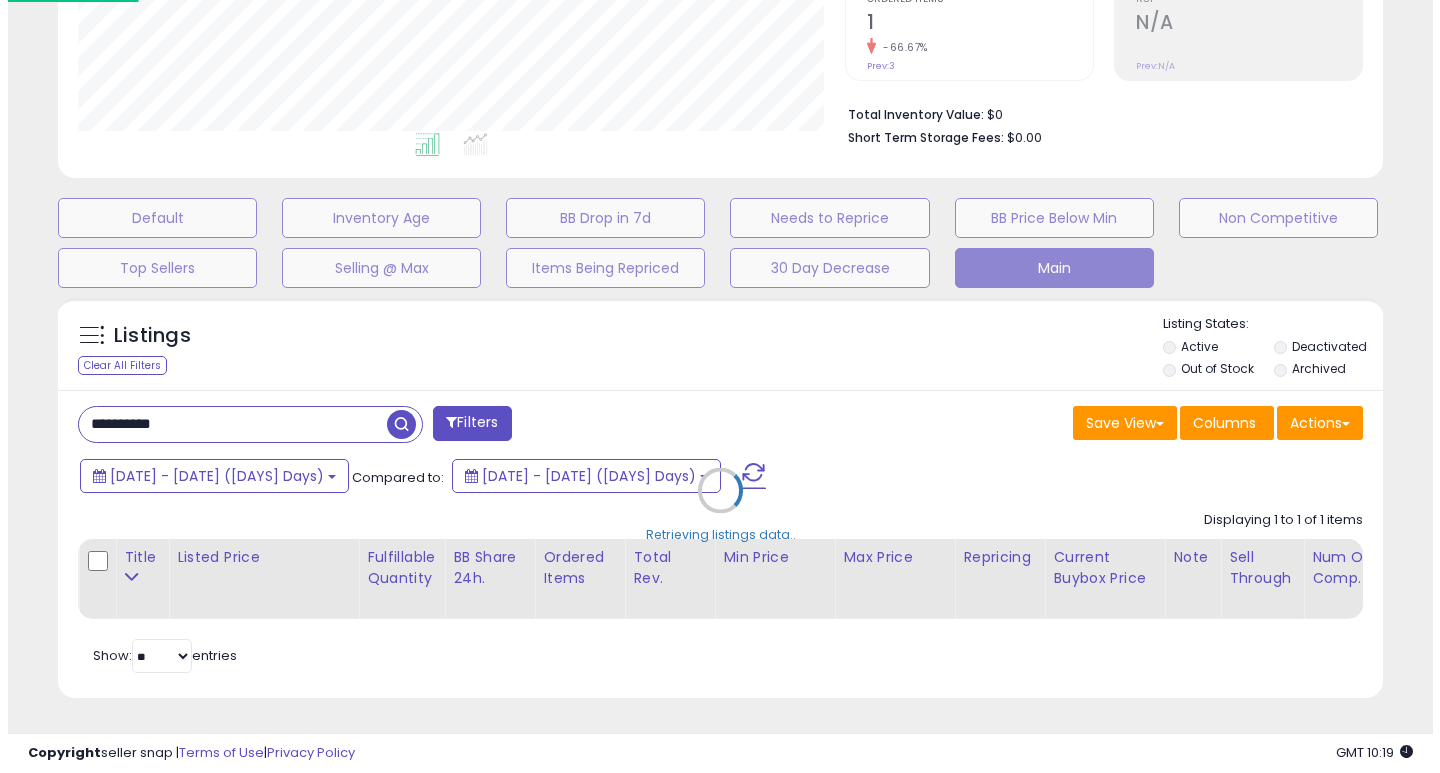 scroll, scrollTop: 447, scrollLeft: 0, axis: vertical 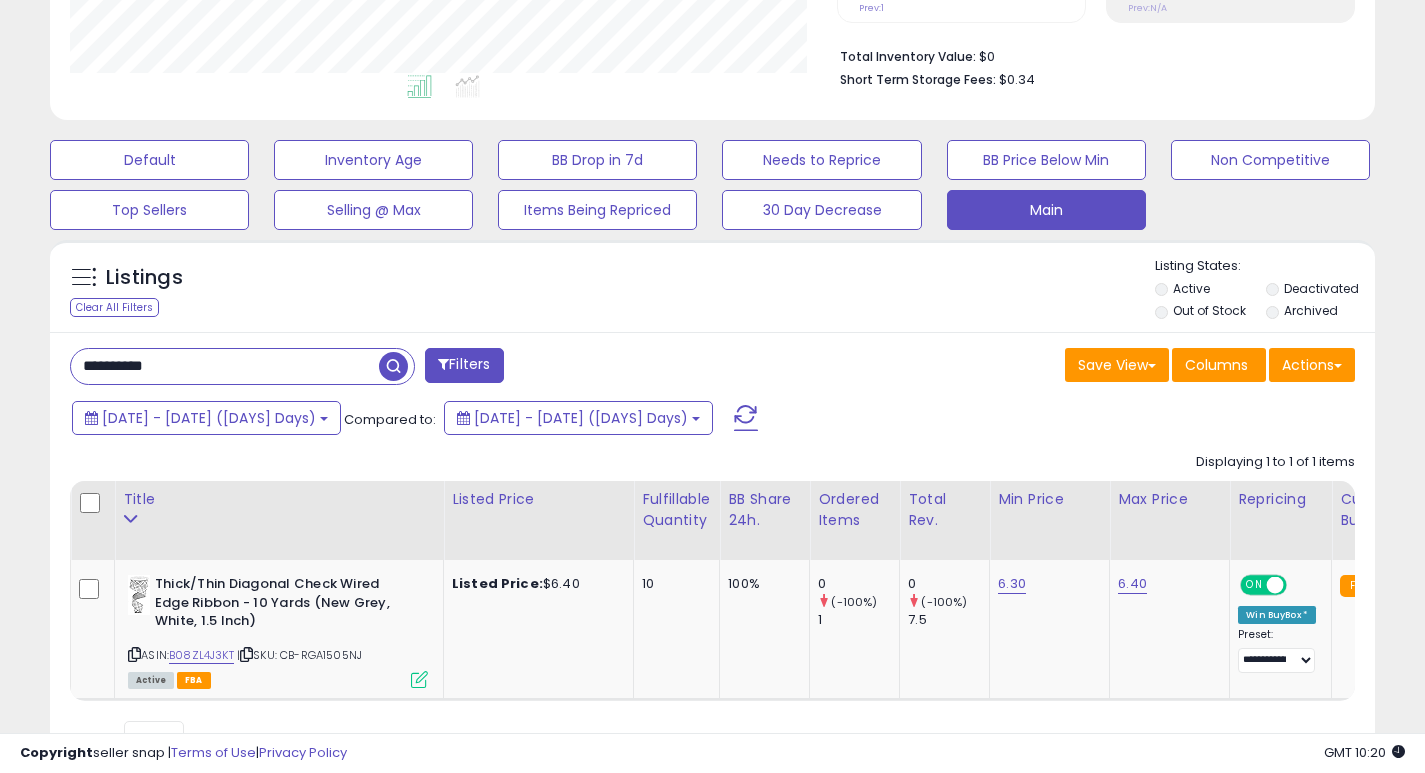 click on "**********" at bounding box center [225, 366] 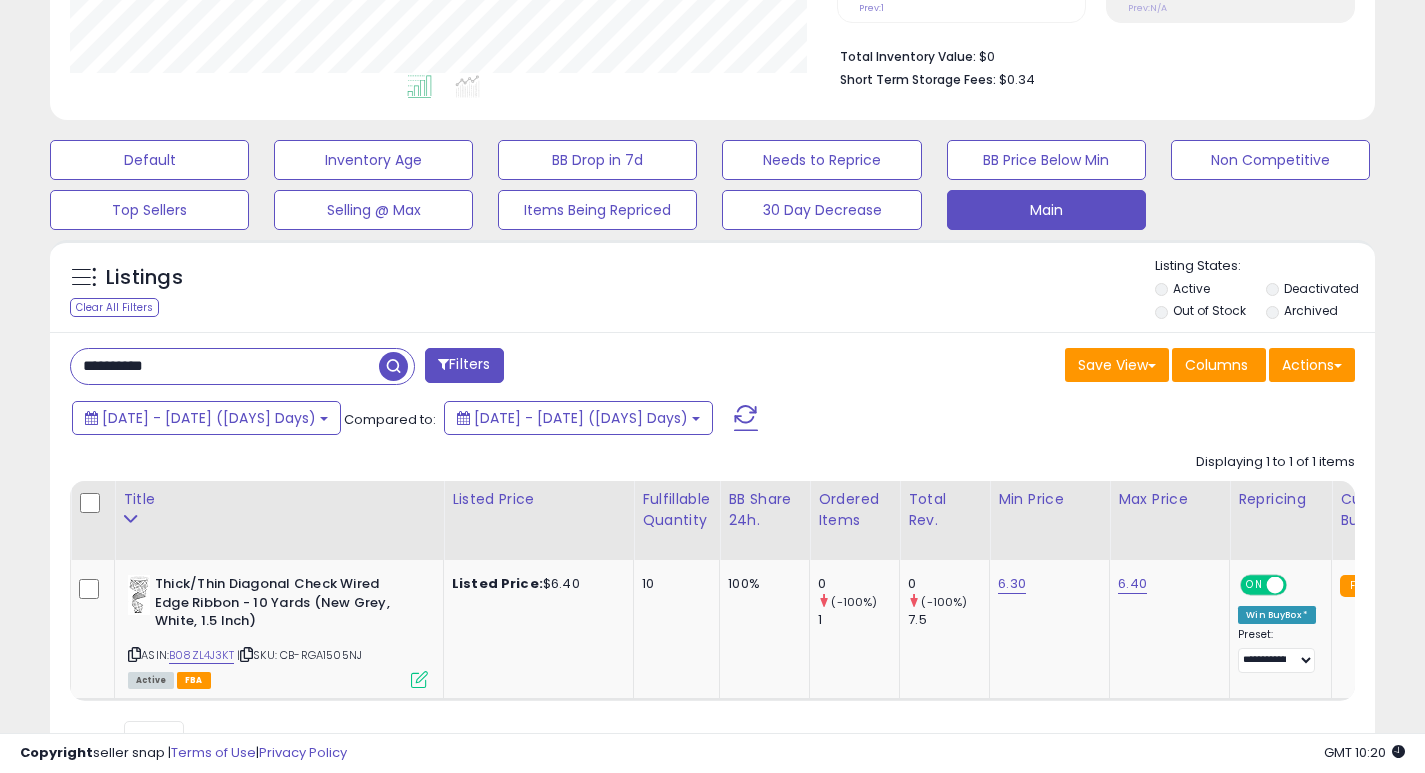 paste 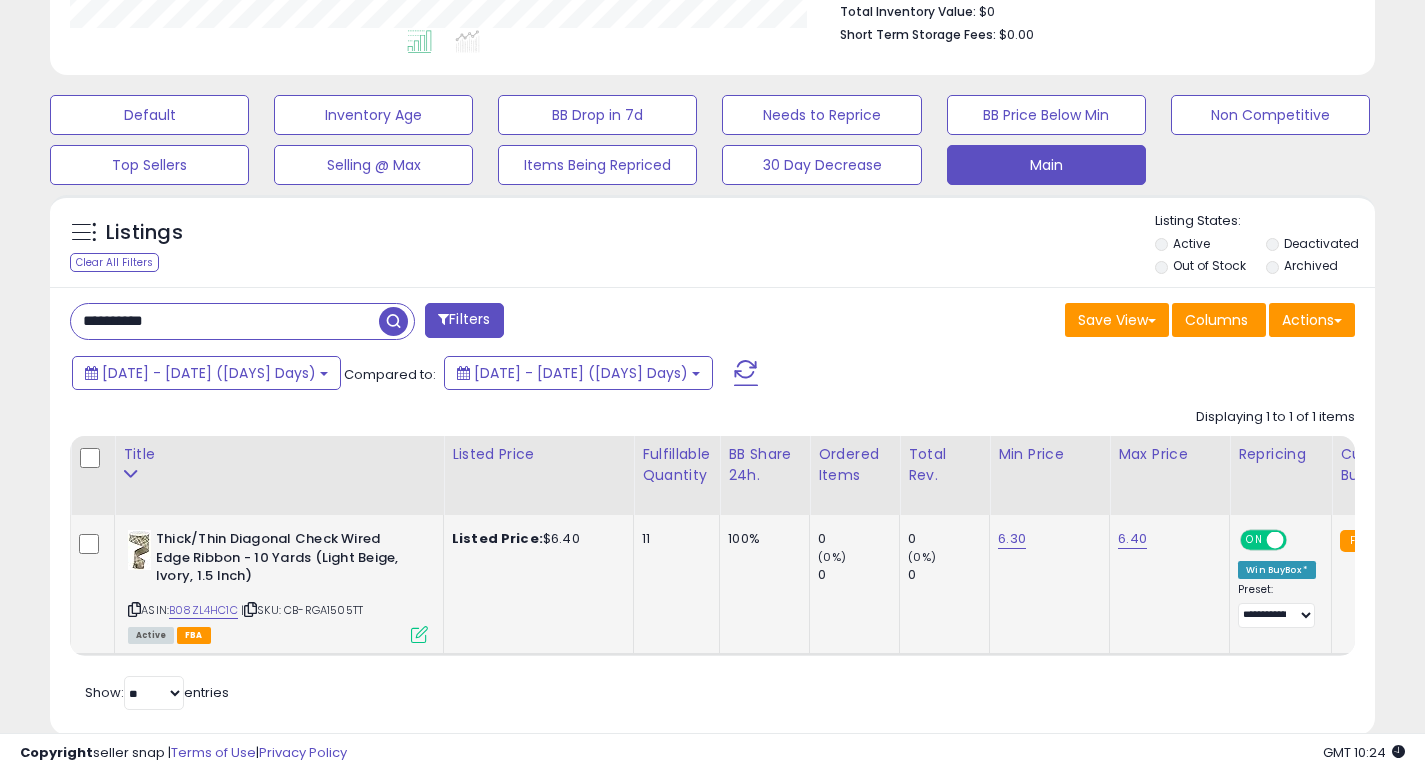 scroll, scrollTop: 587, scrollLeft: 0, axis: vertical 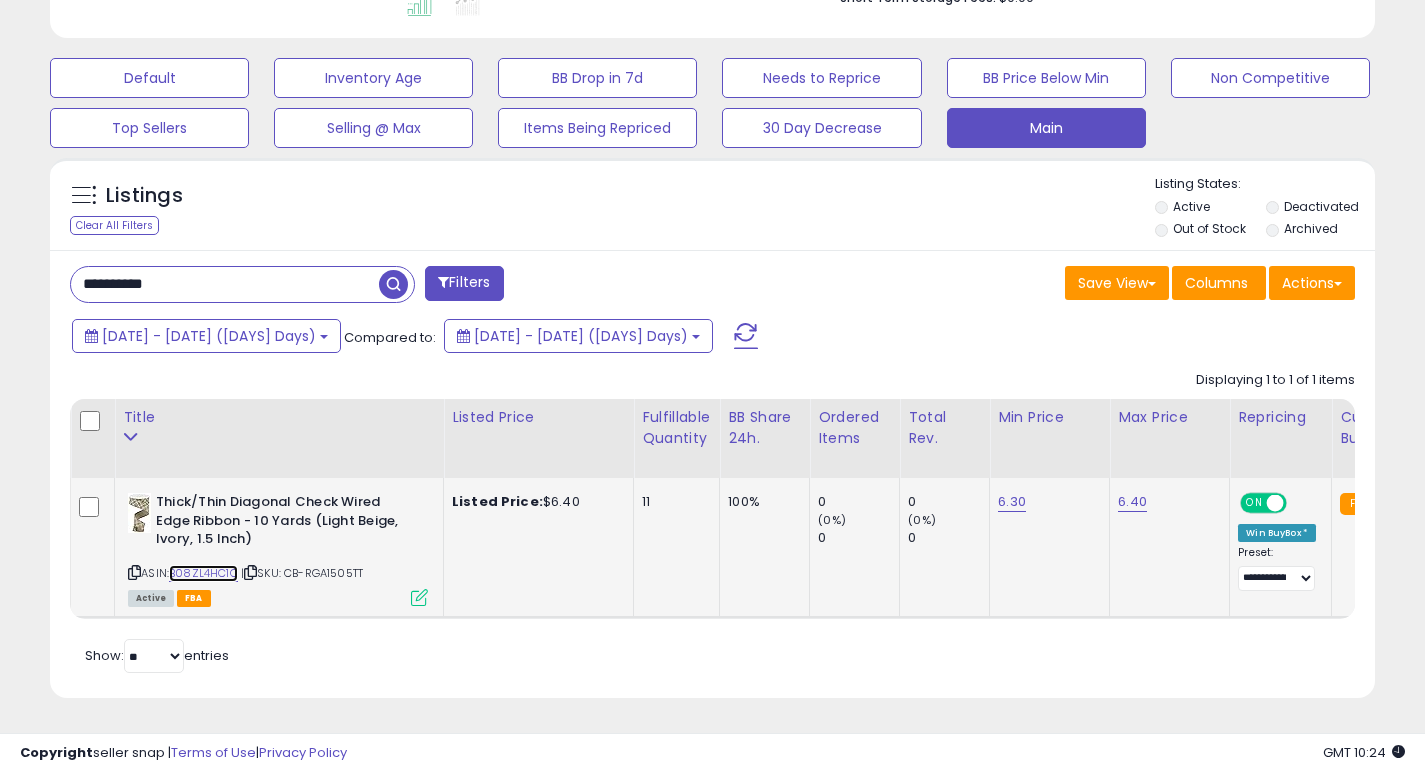click on "B08ZL4HC1C" at bounding box center (203, 573) 